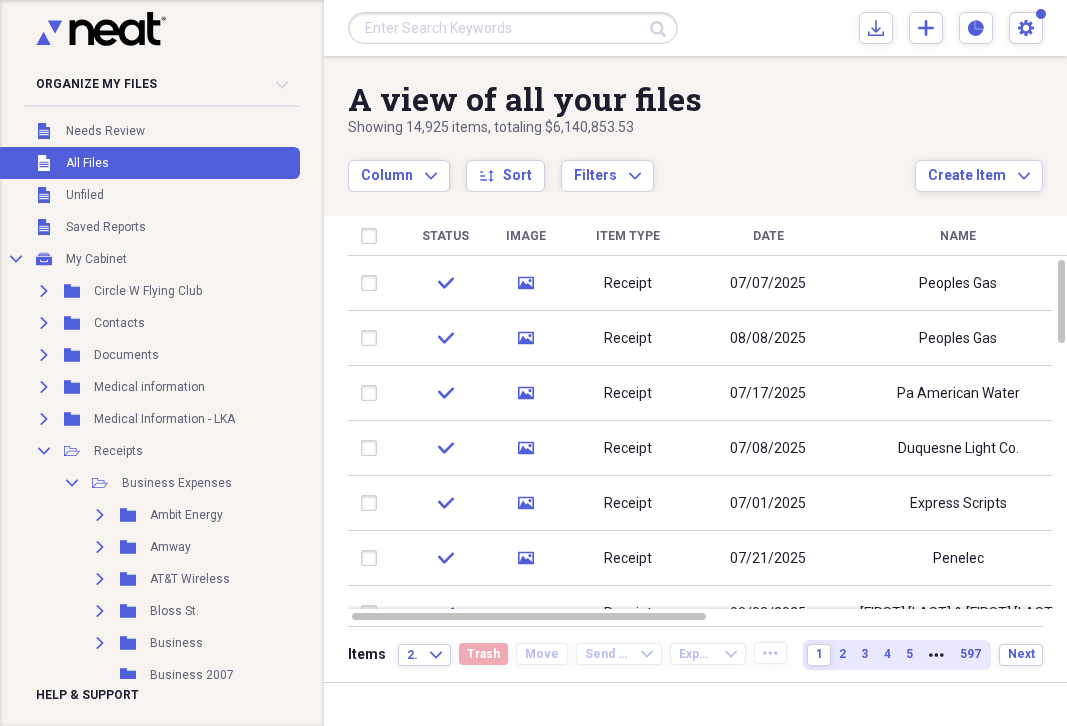 scroll, scrollTop: 0, scrollLeft: 0, axis: both 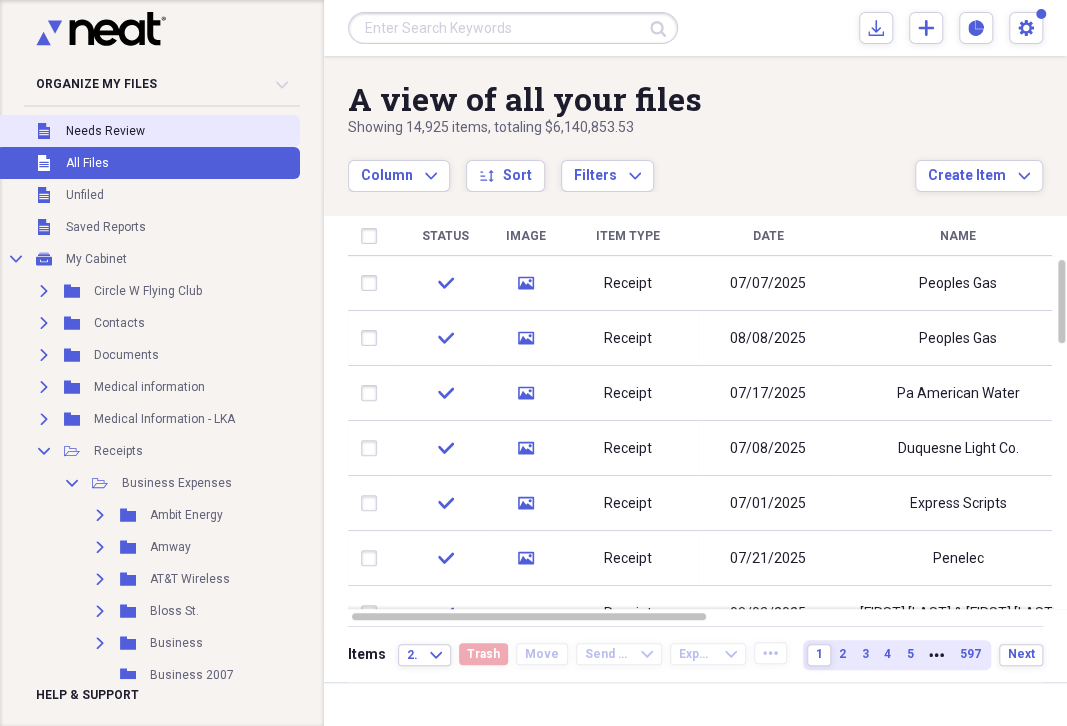 click on "Needs Review" at bounding box center [105, 131] 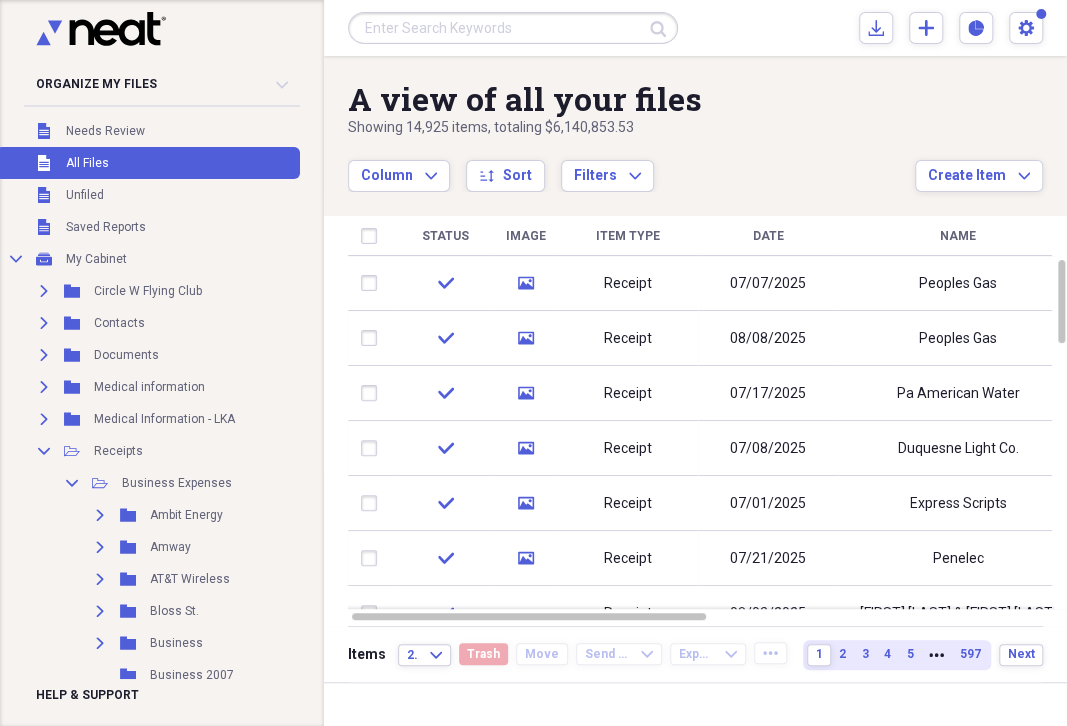 click on "Needs Review" at bounding box center [105, 131] 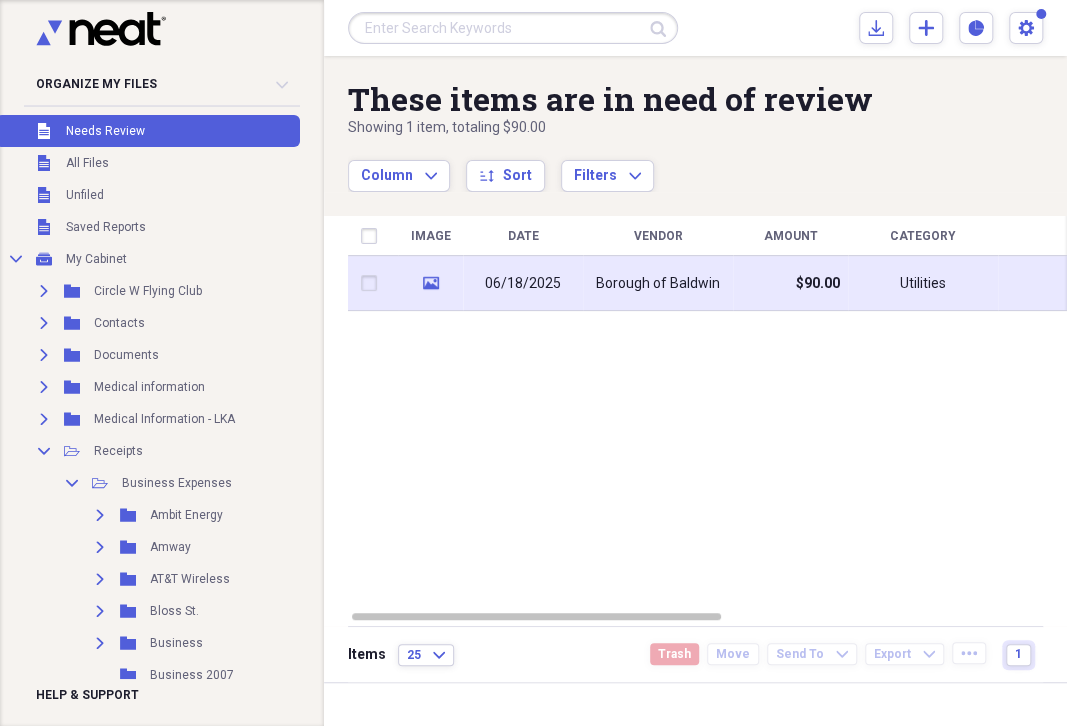 click on "Borough of Baldwin" at bounding box center (658, 284) 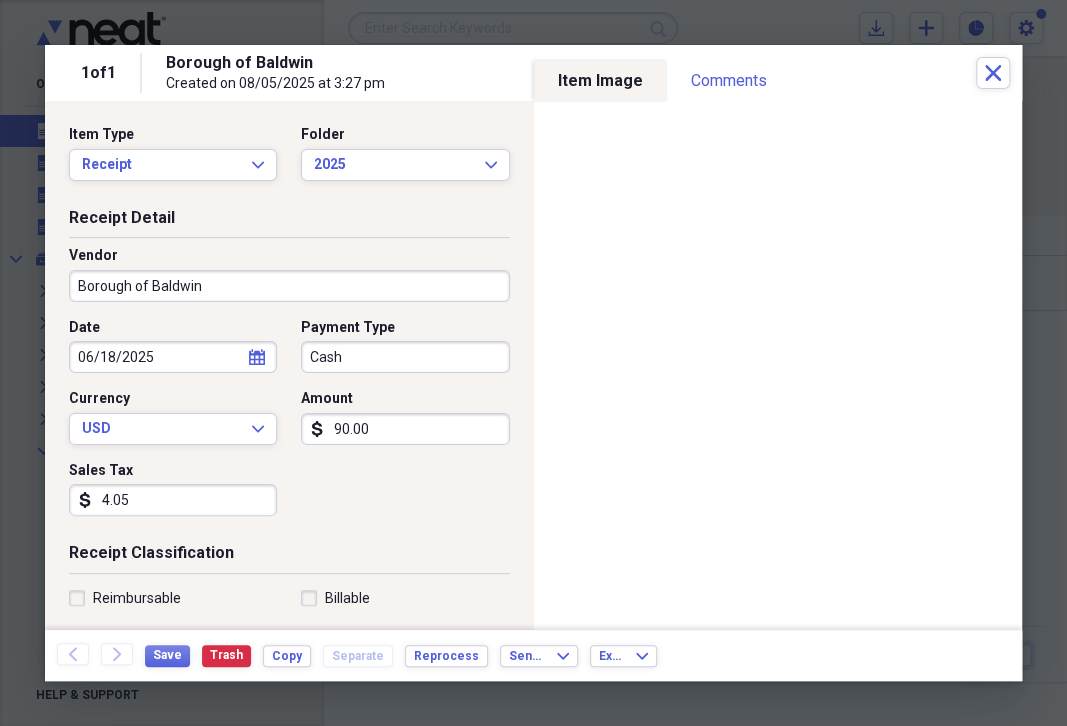click on "calendar" 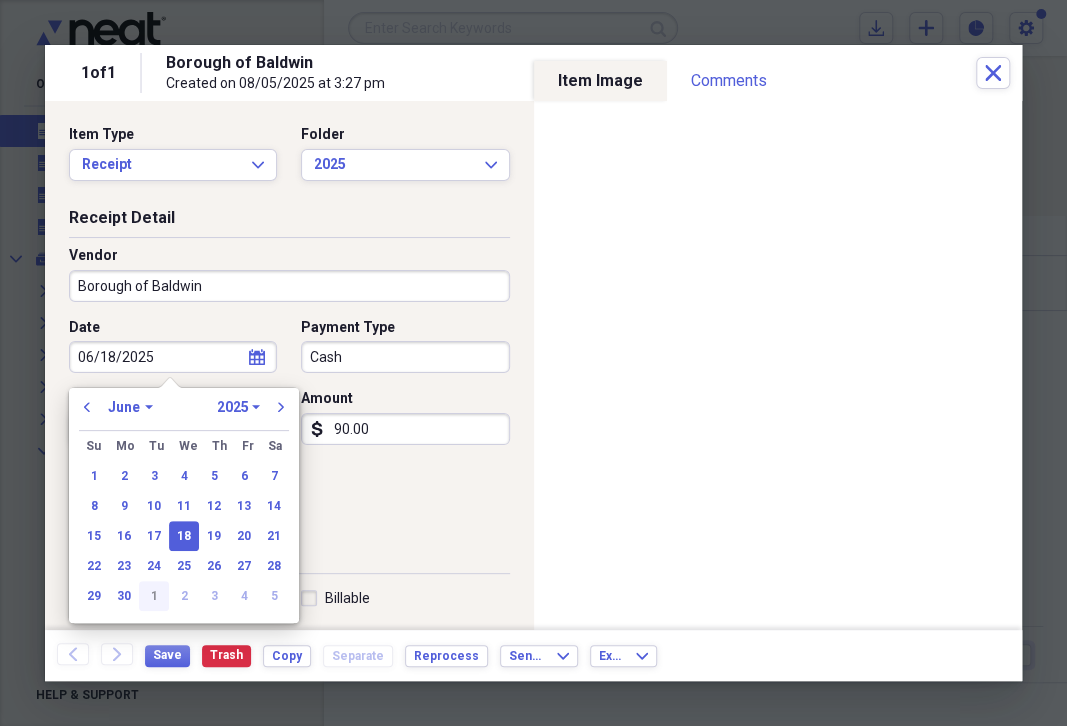click on "1" at bounding box center [154, 596] 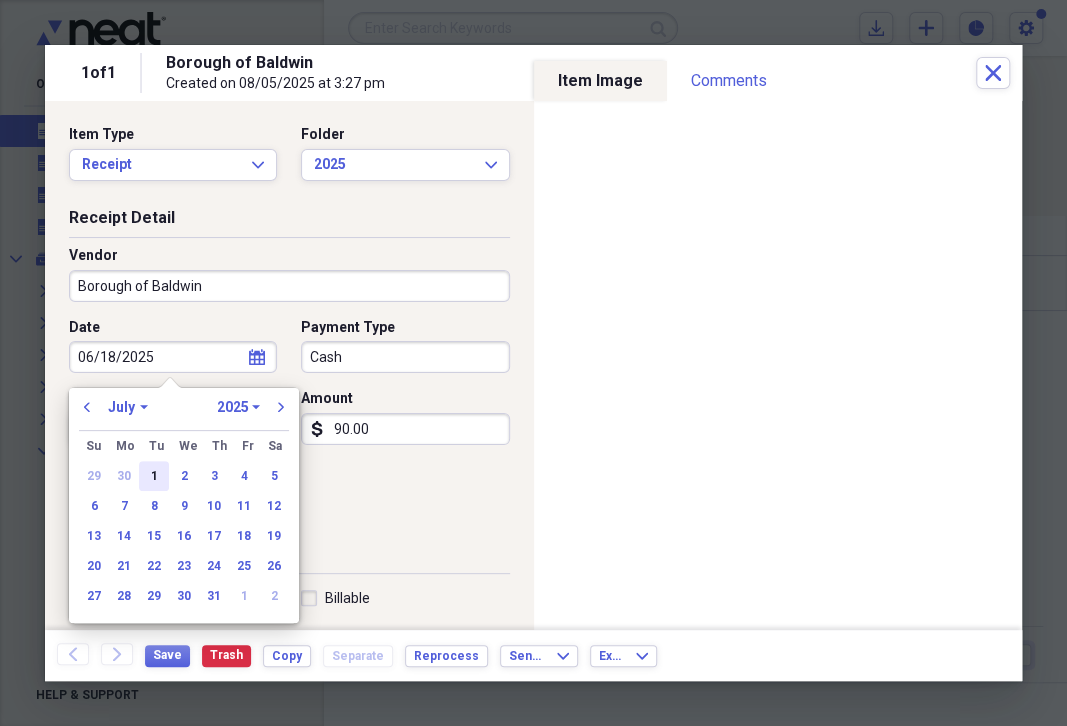 type on "07/01/2025" 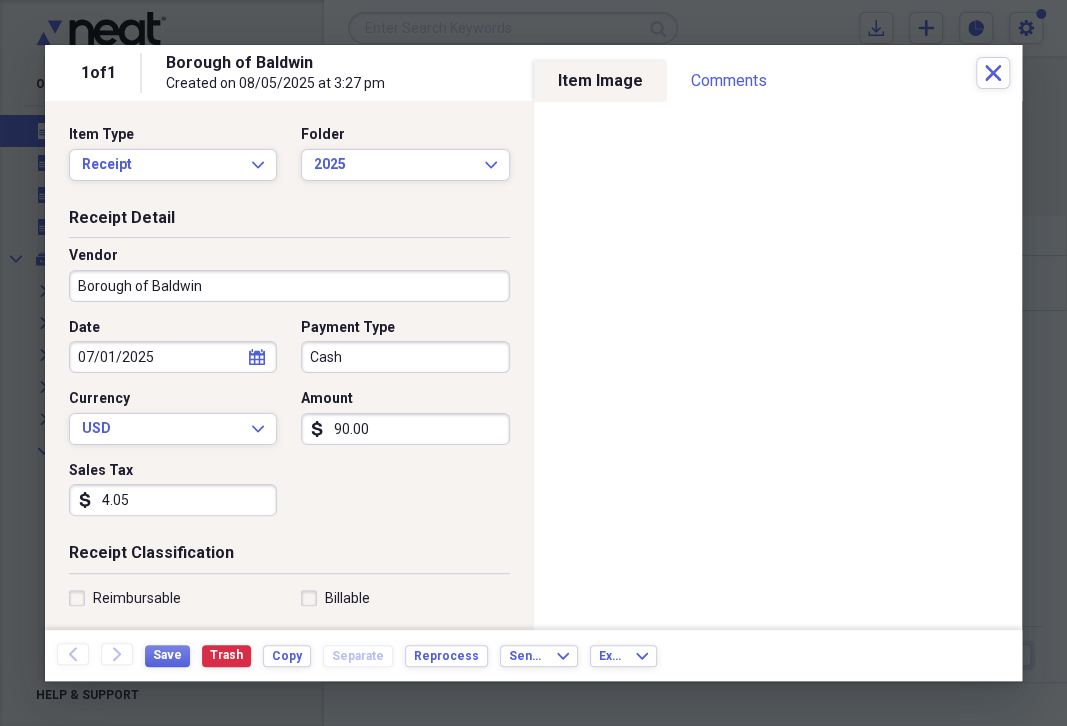 click on "Cash" at bounding box center (405, 357) 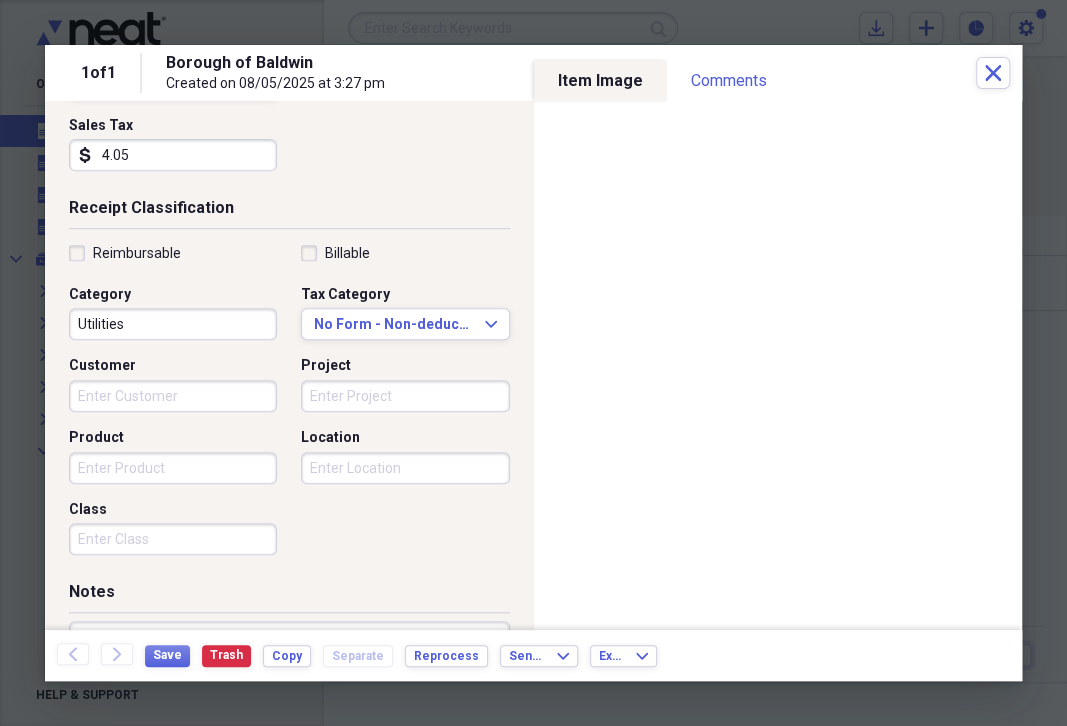 scroll, scrollTop: 0, scrollLeft: 0, axis: both 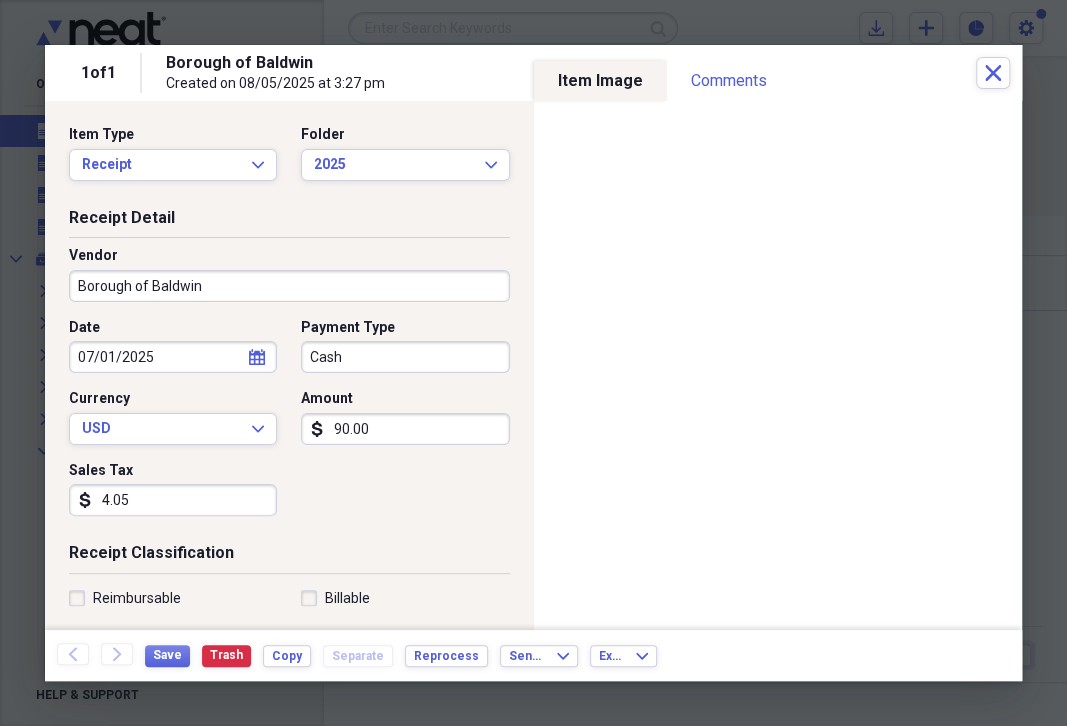 click on "Cash" at bounding box center [405, 357] 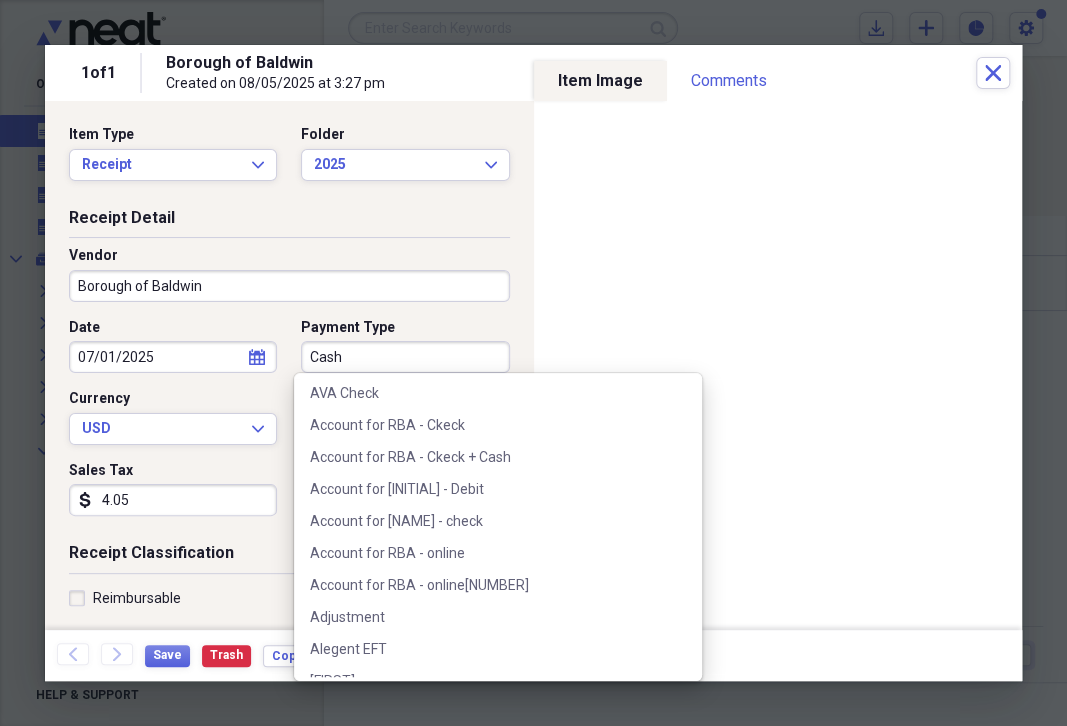 scroll, scrollTop: 230, scrollLeft: 0, axis: vertical 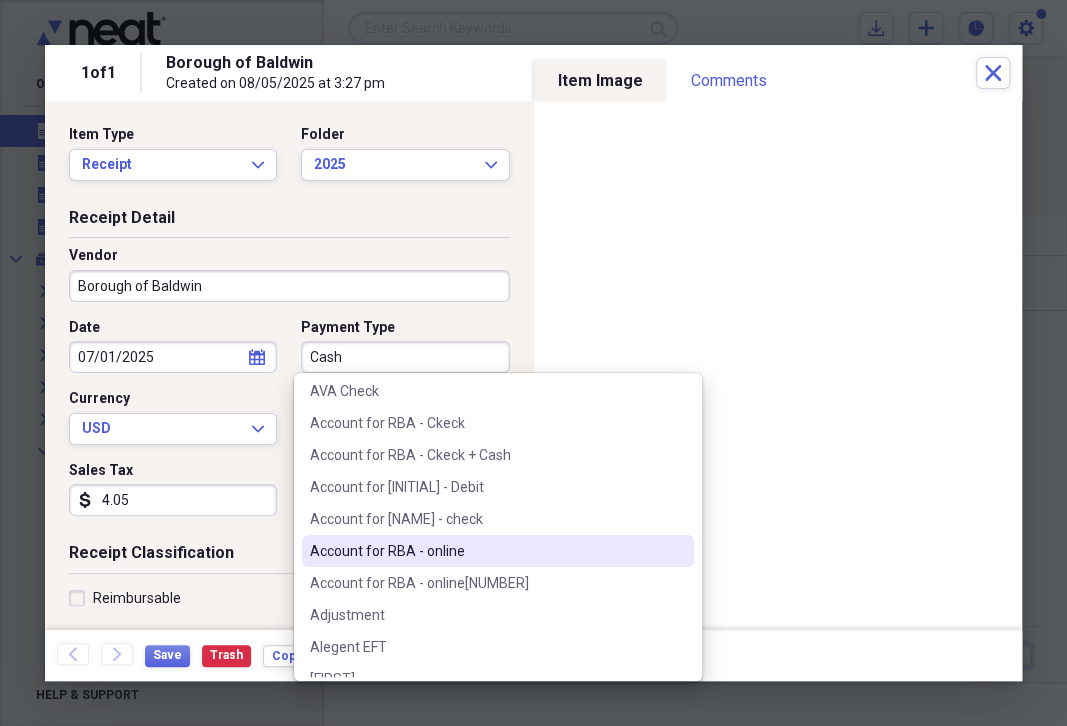 click on "Account for RBA - online" at bounding box center (486, 551) 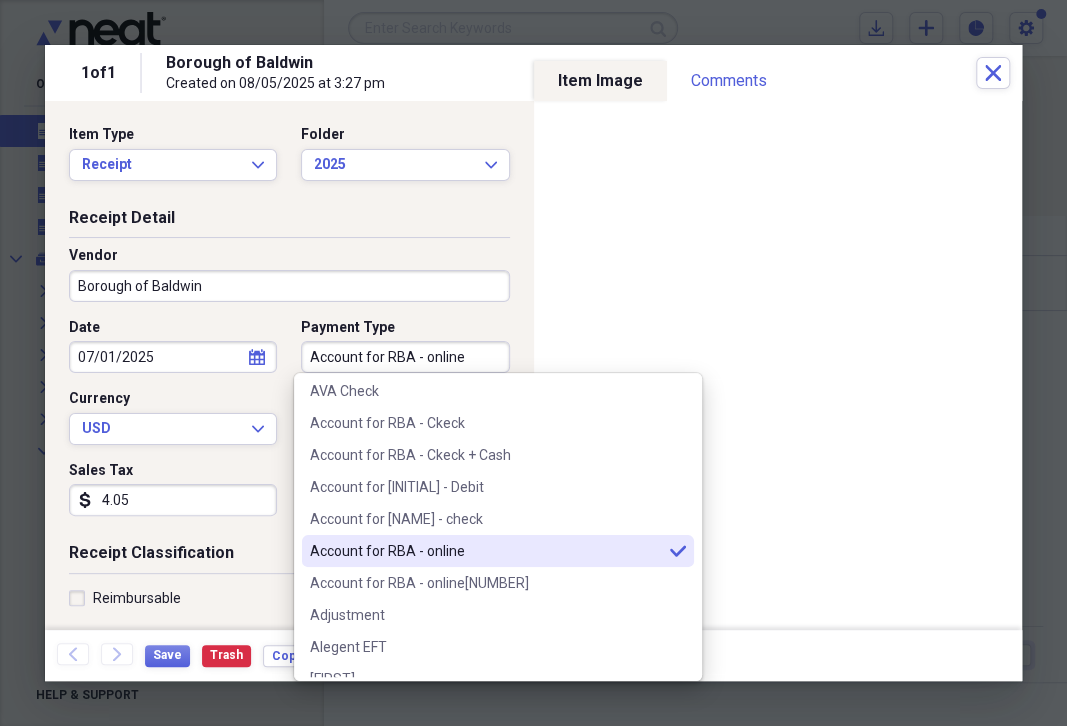 type on "Account for RBA - online" 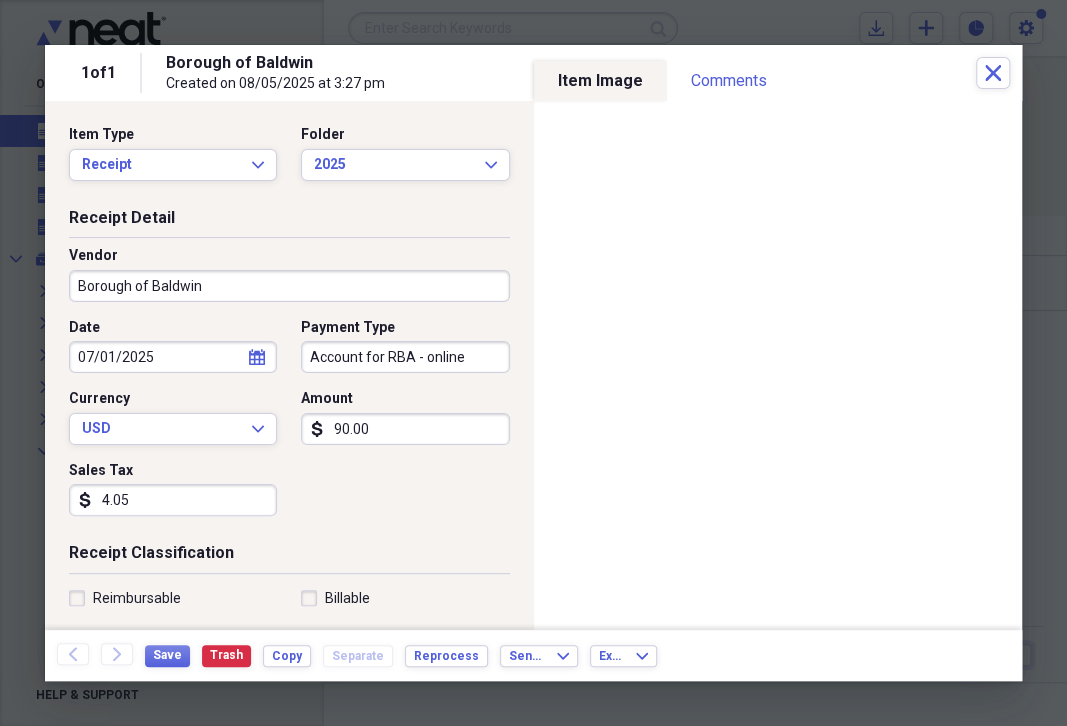 click on "dollar-sign" 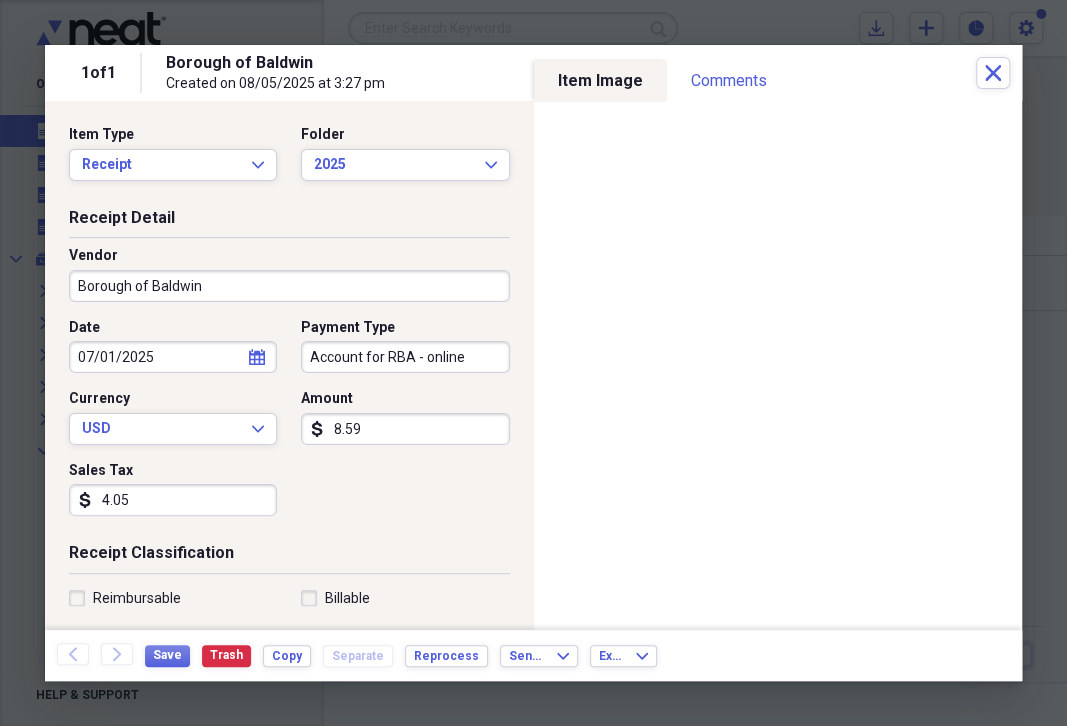 type on "85.95" 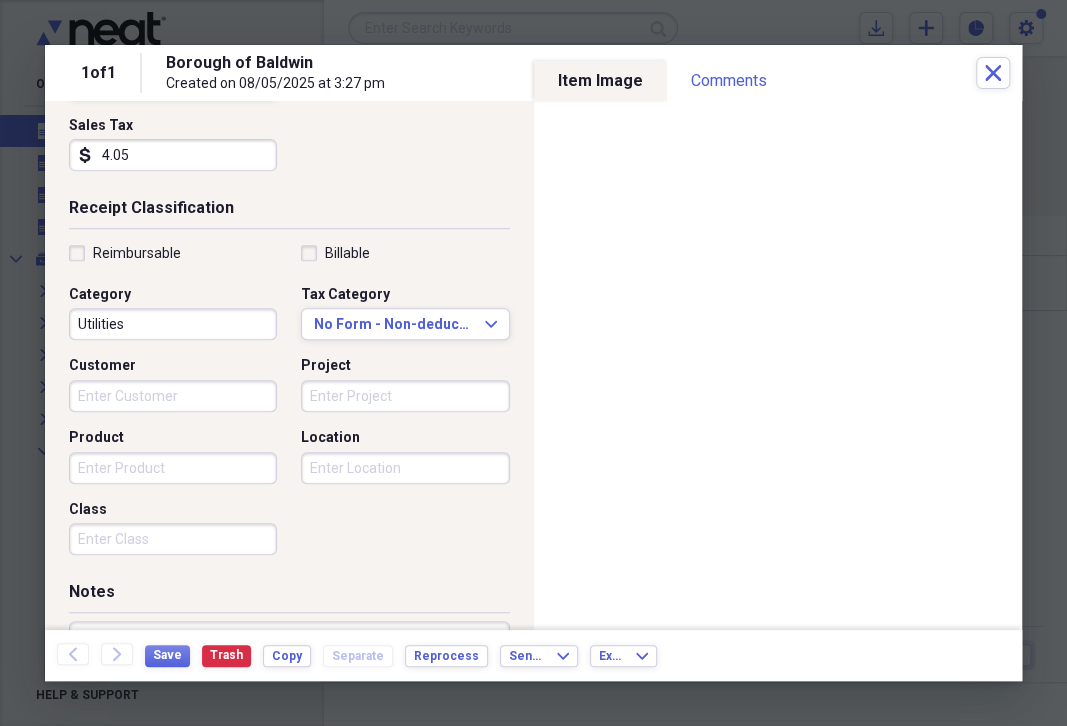 scroll, scrollTop: 490, scrollLeft: 0, axis: vertical 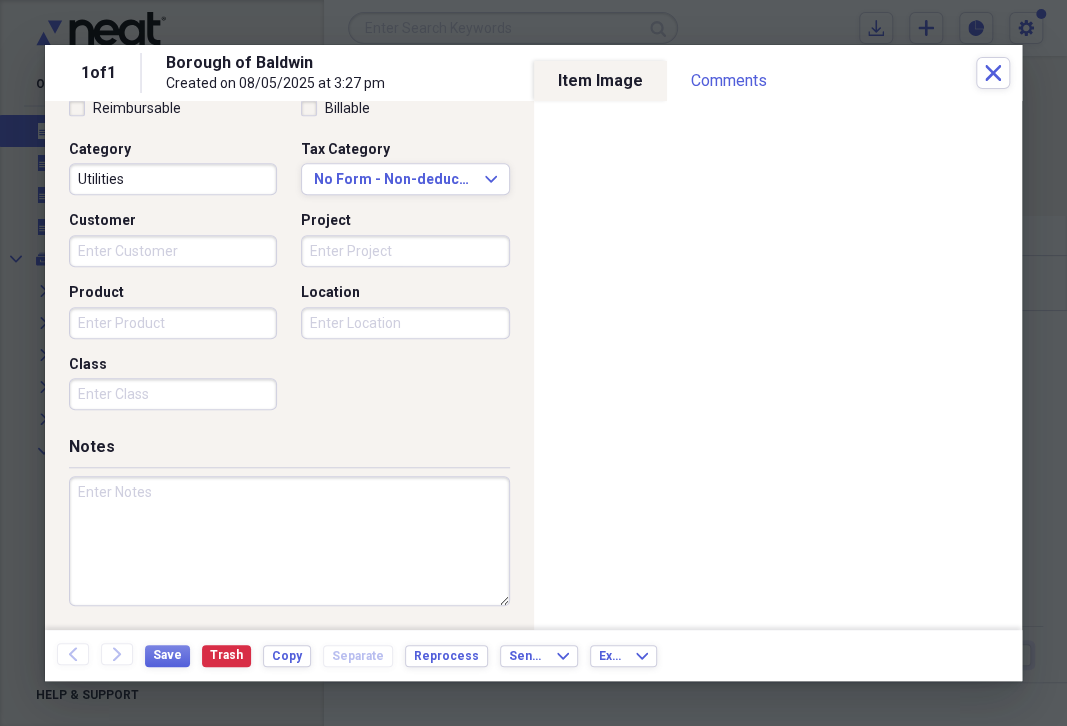 click at bounding box center (289, 541) 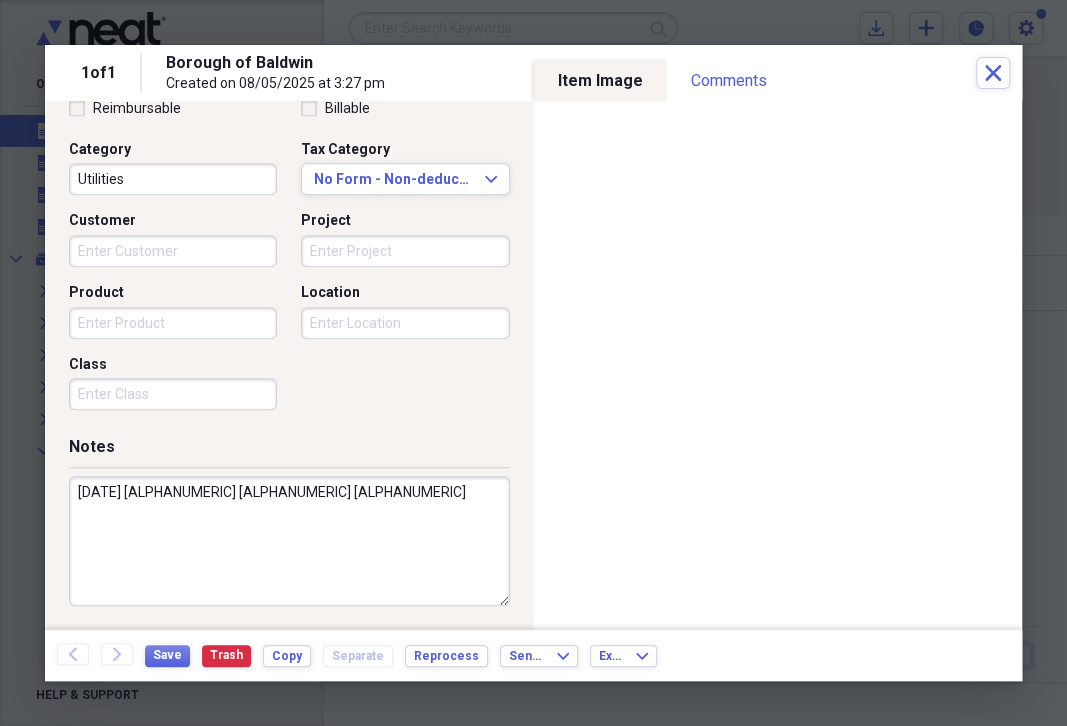 type on "[DATE] [ALPHANUMERIC] [ALPHANUMERIC] [ALPHANUMERIC]" 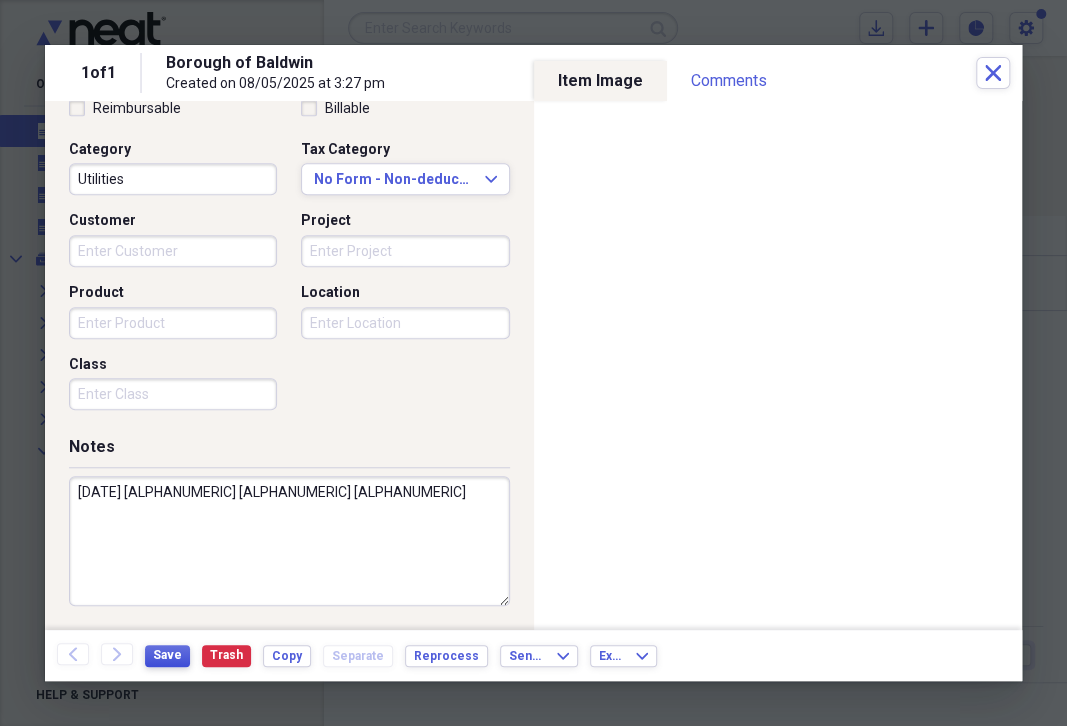 click on "Save" at bounding box center (167, 655) 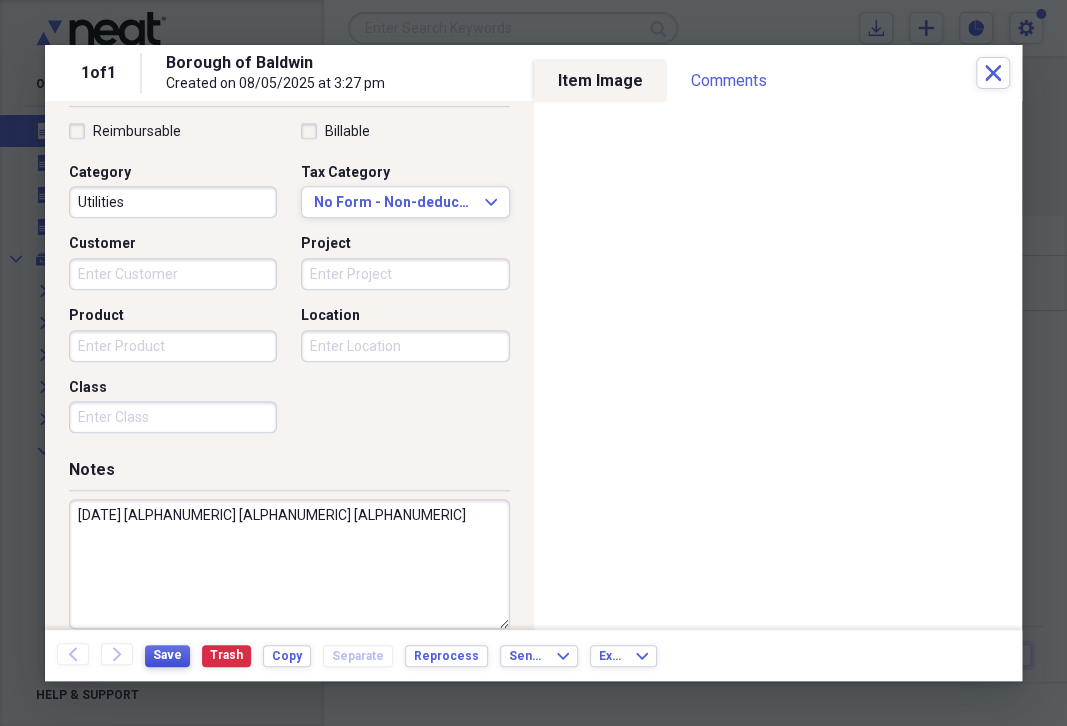 scroll, scrollTop: 490, scrollLeft: 0, axis: vertical 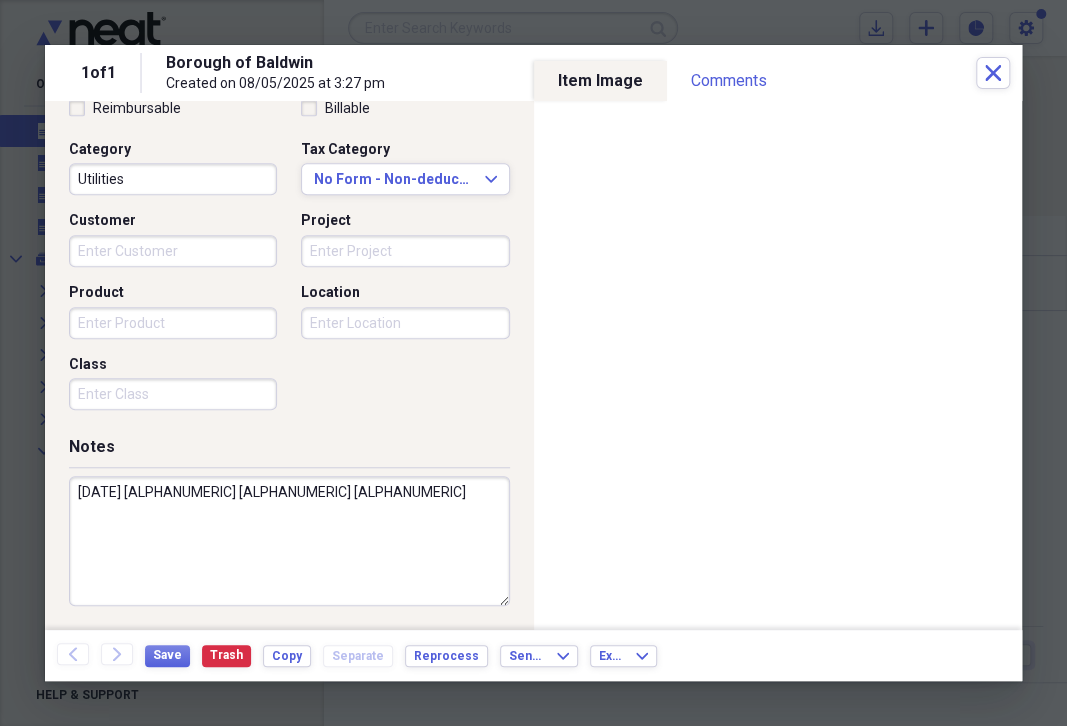 click on "Back Forward Save Trash Copy Separate Reprocess Send To Expand Export Expand" at bounding box center (533, 655) 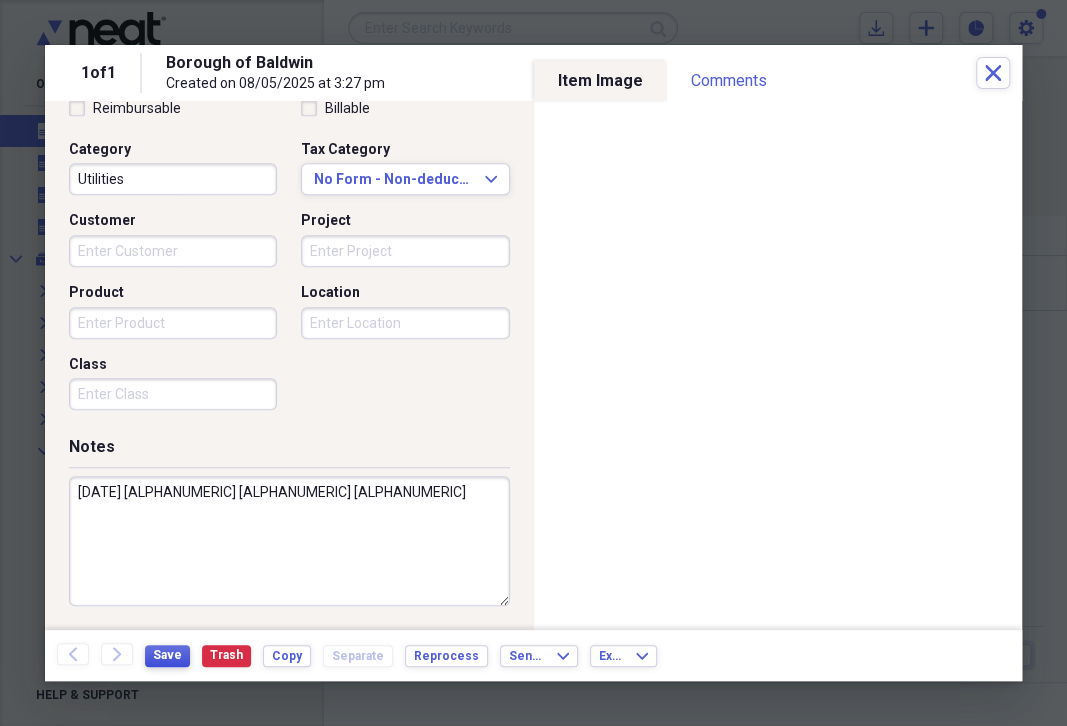click on "Save" at bounding box center [167, 655] 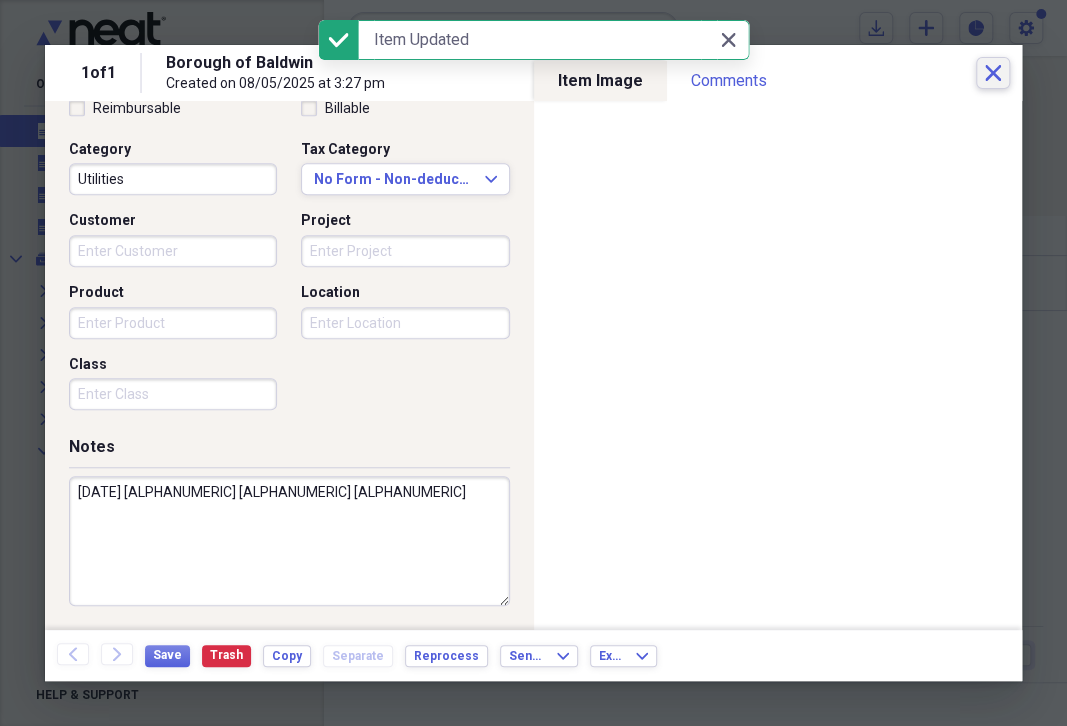 drag, startPoint x: 983, startPoint y: 72, endPoint x: 983, endPoint y: 96, distance: 24 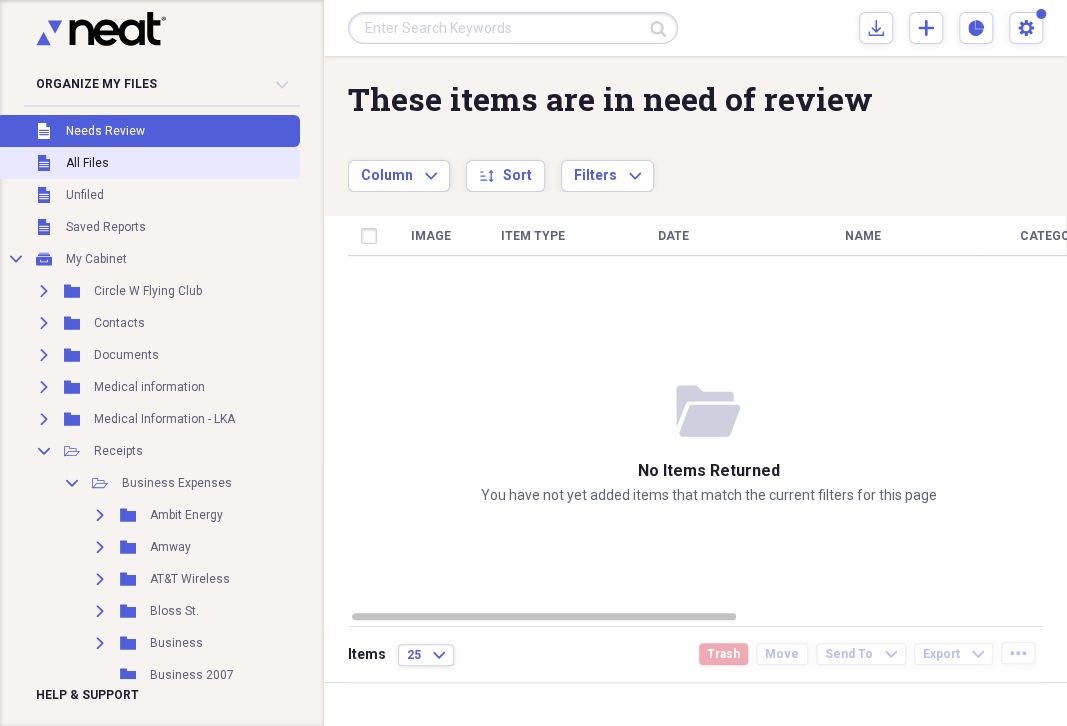 click on "All Files" at bounding box center (87, 163) 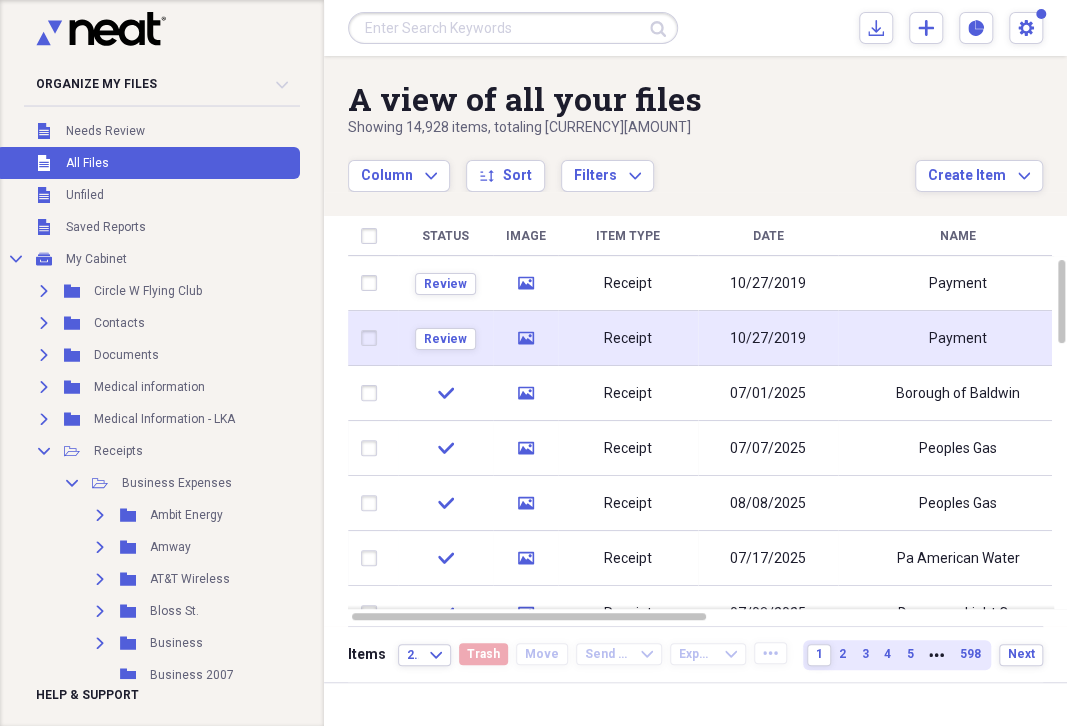 click on "10/27/2019" at bounding box center [768, 339] 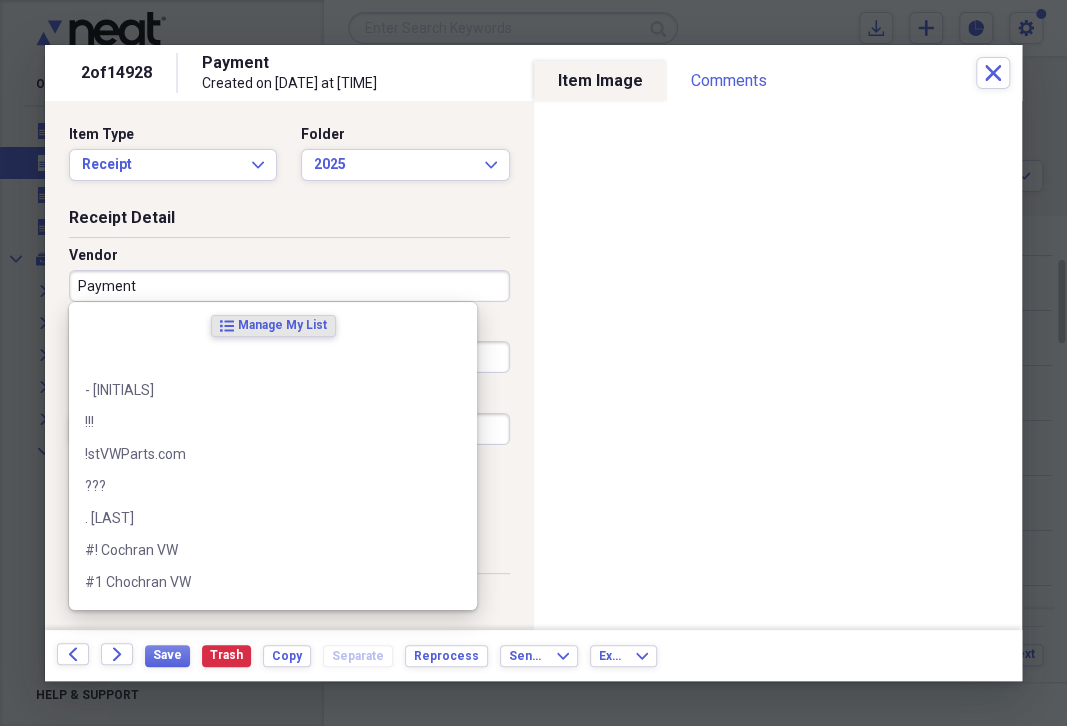 drag, startPoint x: 76, startPoint y: 281, endPoint x: 213, endPoint y: 285, distance: 137.05838 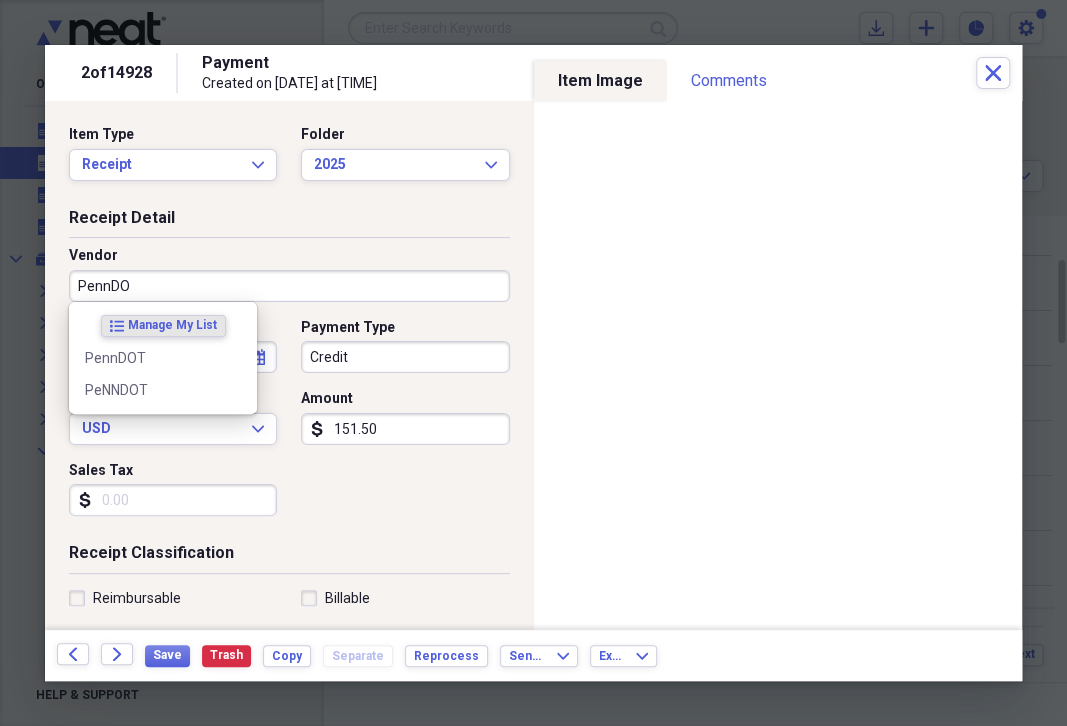 type on "PennDOT" 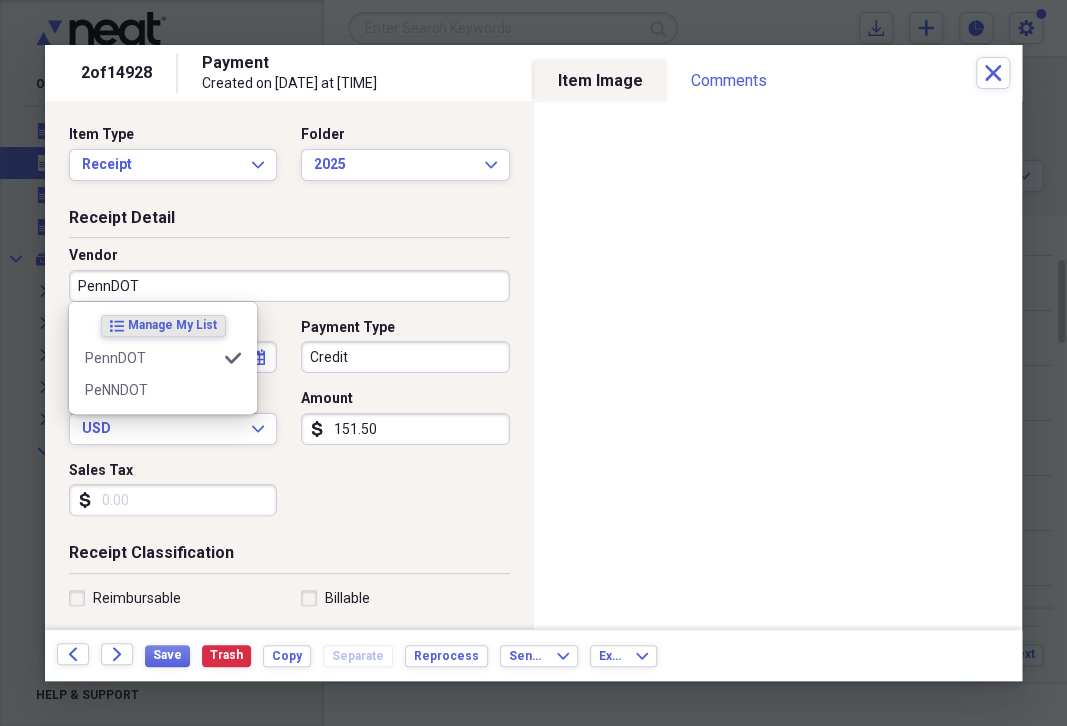 type on "Endirsement Exams" 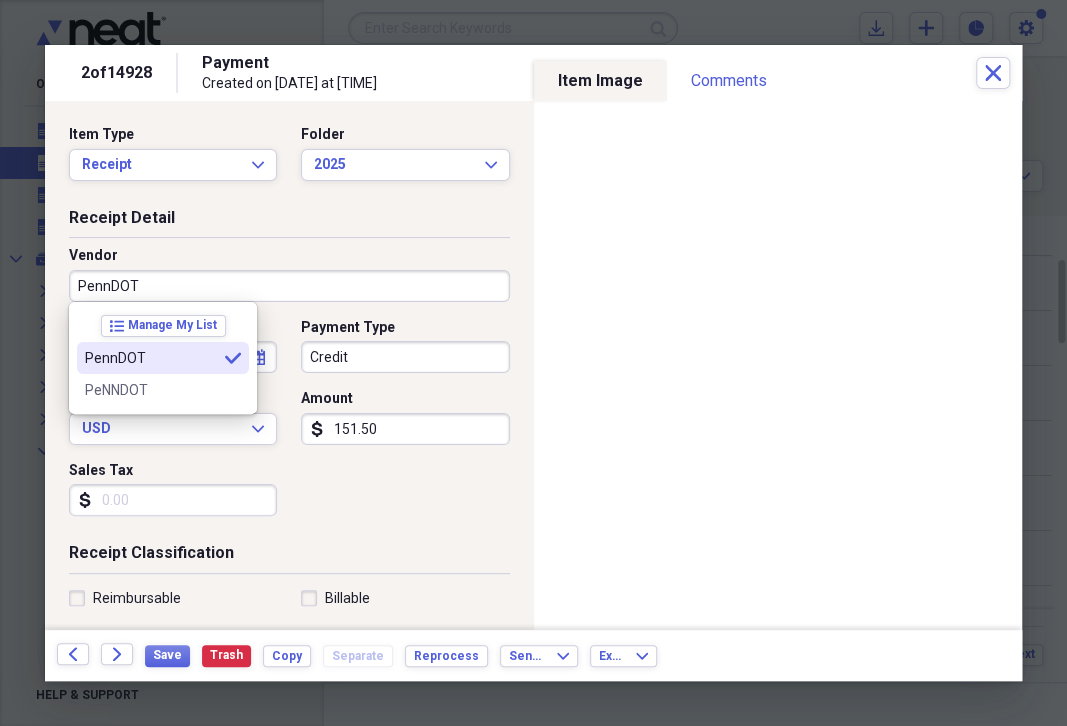 type on "PennDOT" 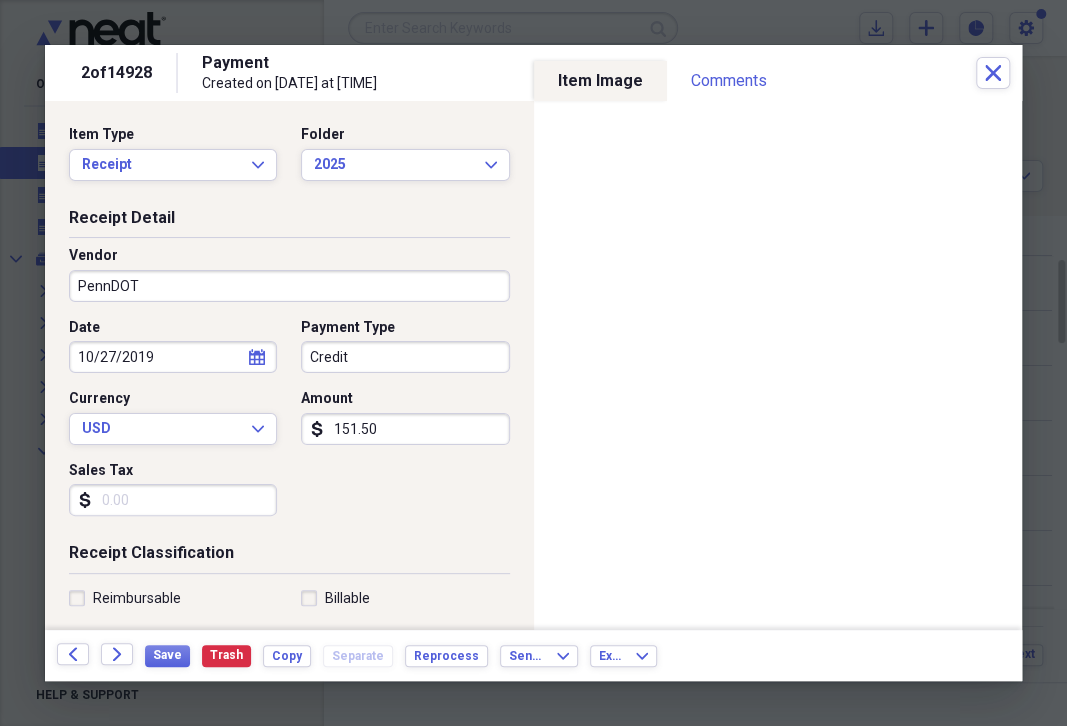 drag, startPoint x: 302, startPoint y: 364, endPoint x: 412, endPoint y: 358, distance: 110.16351 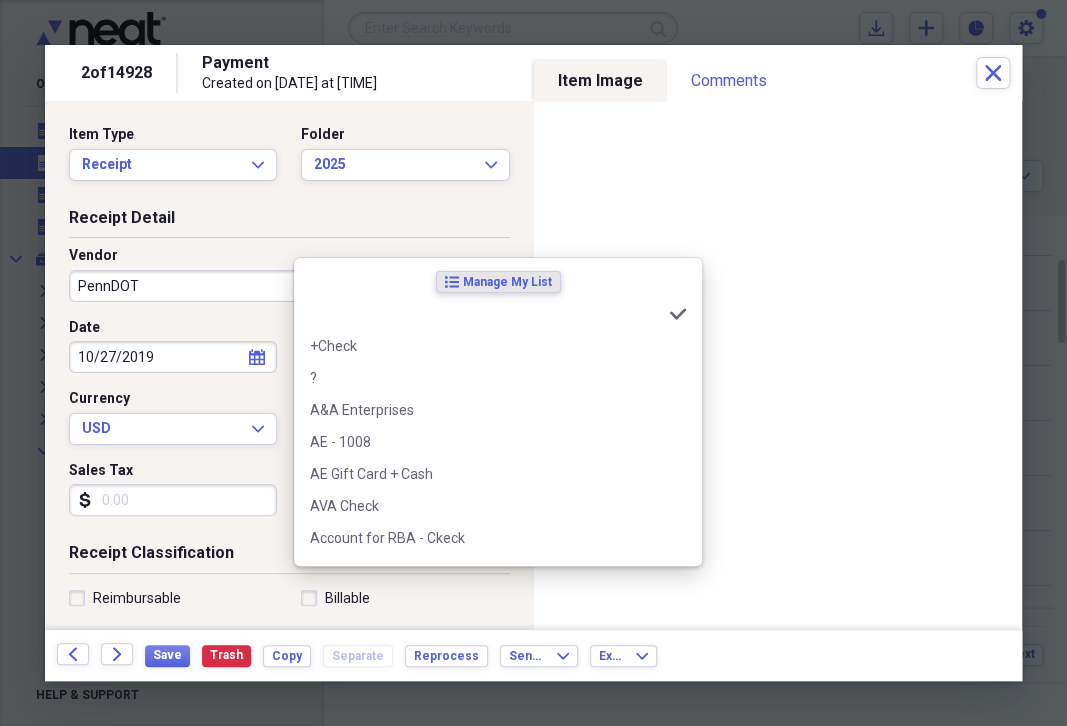 scroll, scrollTop: 115, scrollLeft: 0, axis: vertical 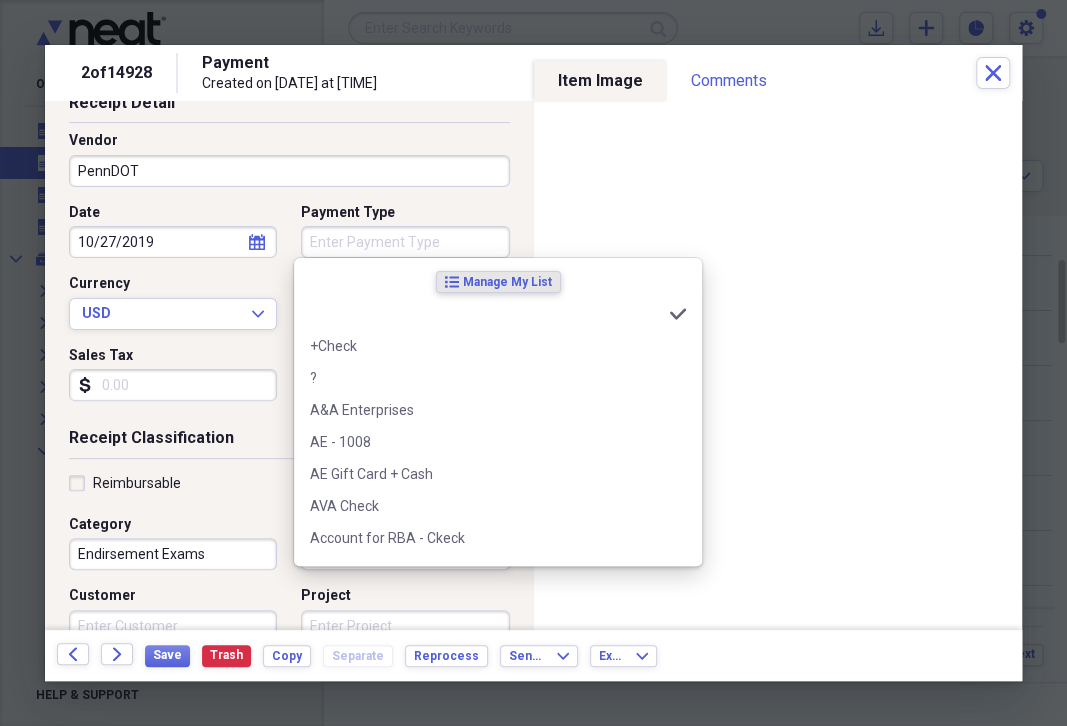 type 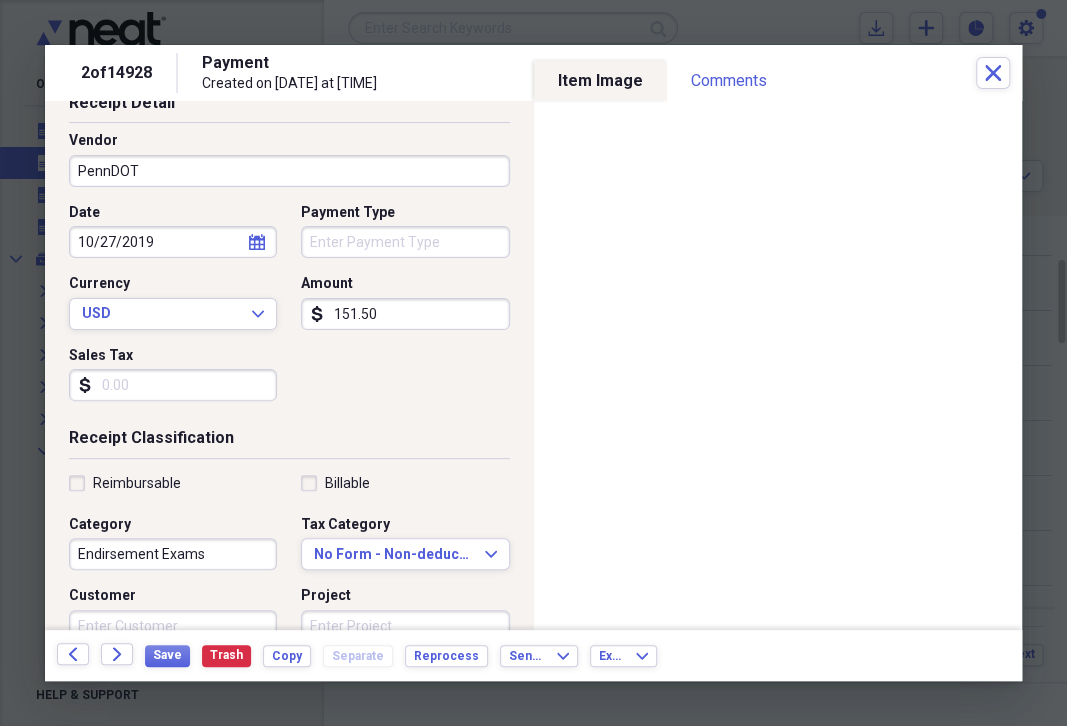 scroll, scrollTop: 230, scrollLeft: 0, axis: vertical 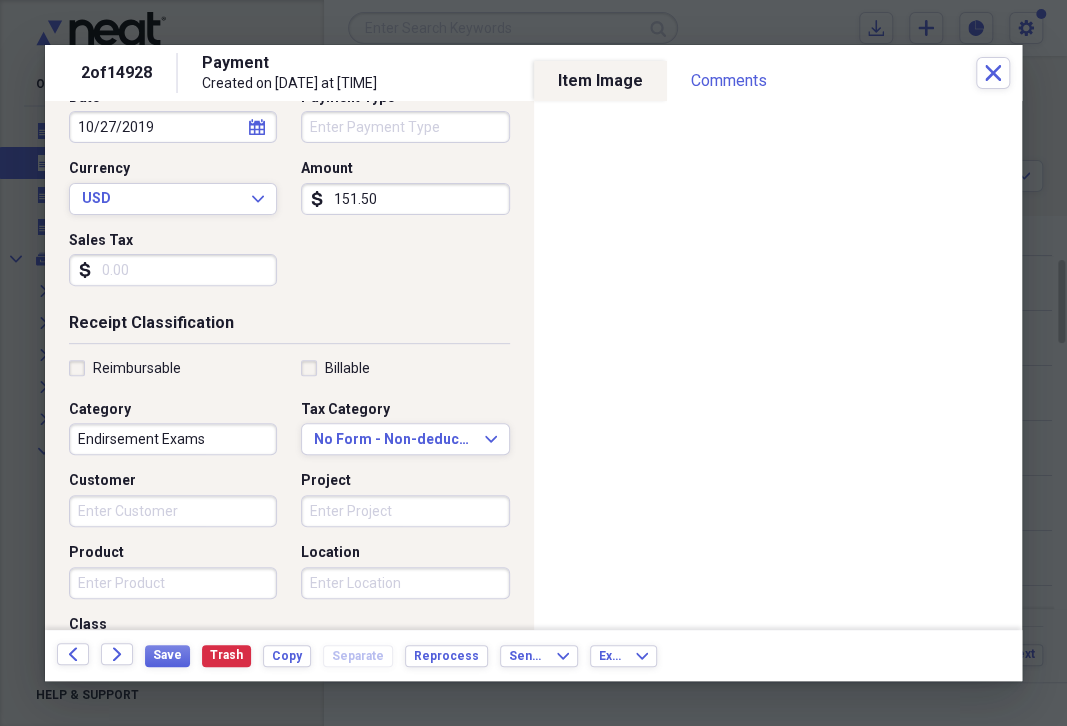click on "Endirsement Exams" at bounding box center [173, 439] 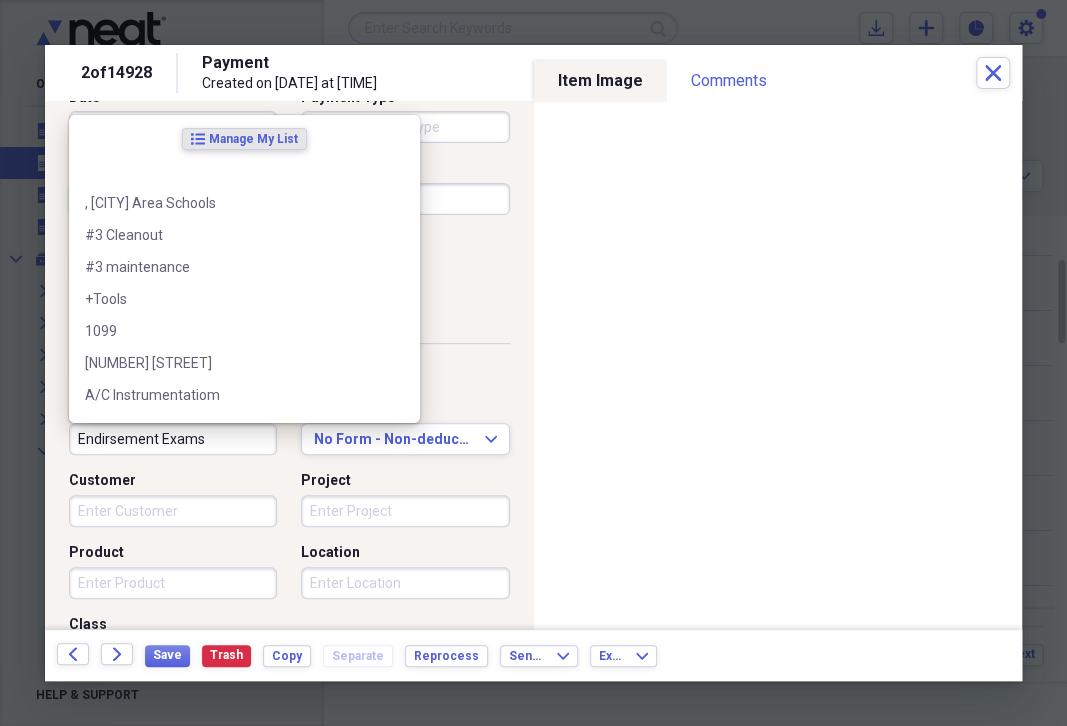 drag, startPoint x: 78, startPoint y: 436, endPoint x: 226, endPoint y: 448, distance: 148.48569 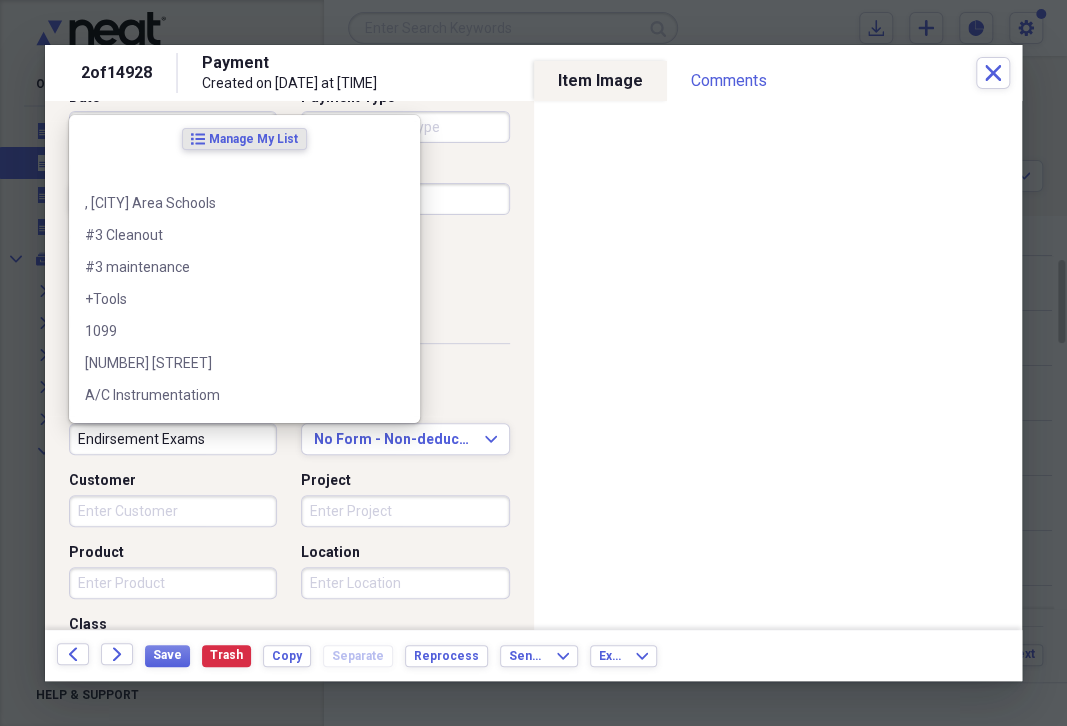 click on "Endirsement Exams" at bounding box center (173, 439) 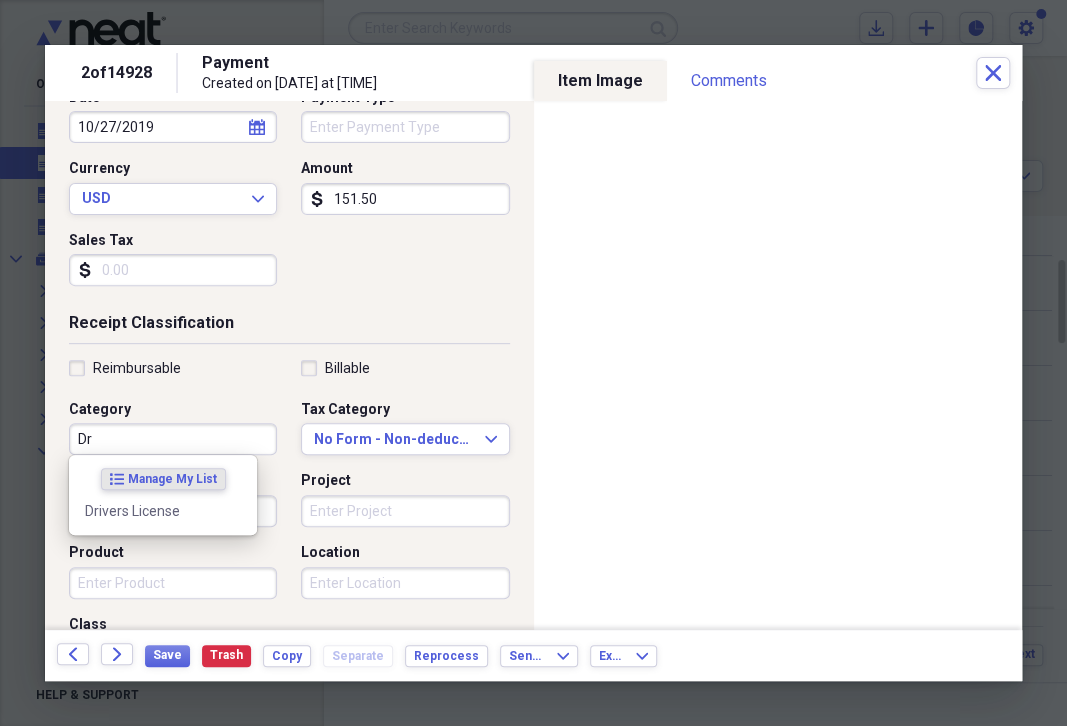 type on "D" 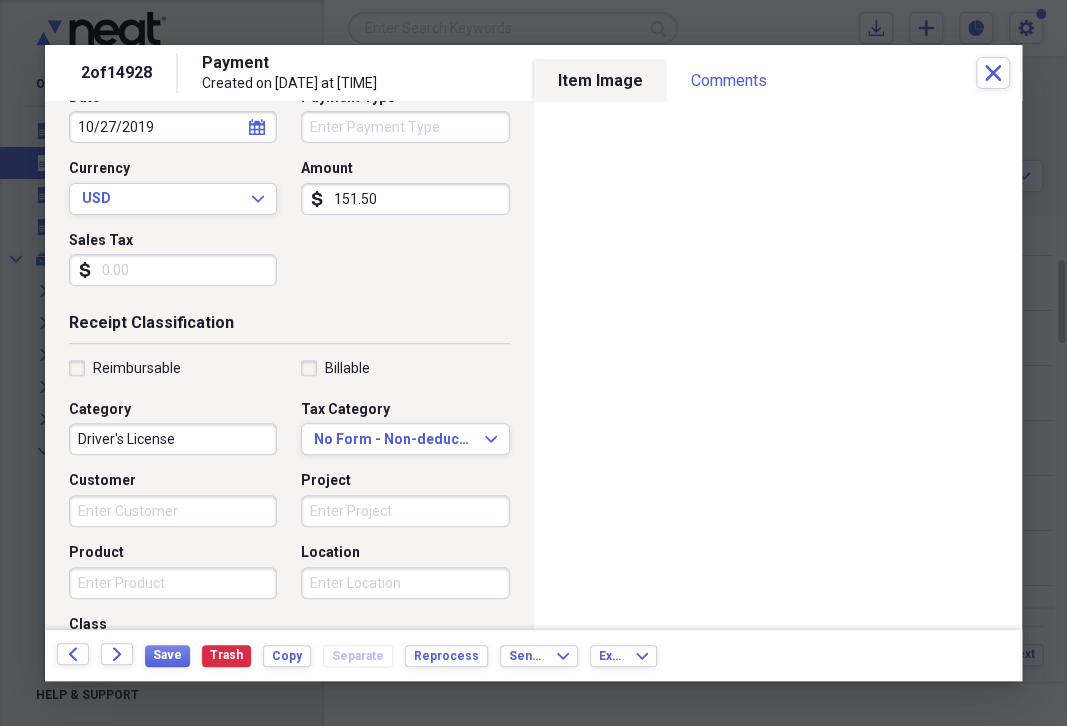 scroll, scrollTop: 490, scrollLeft: 0, axis: vertical 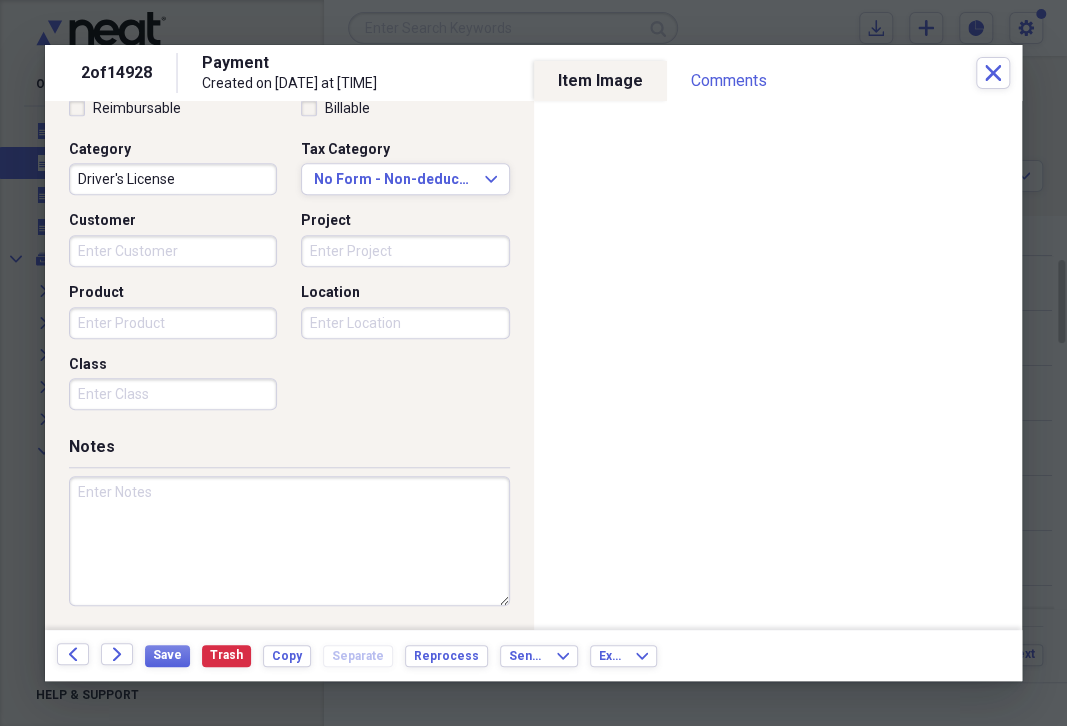 type on "Driver's License" 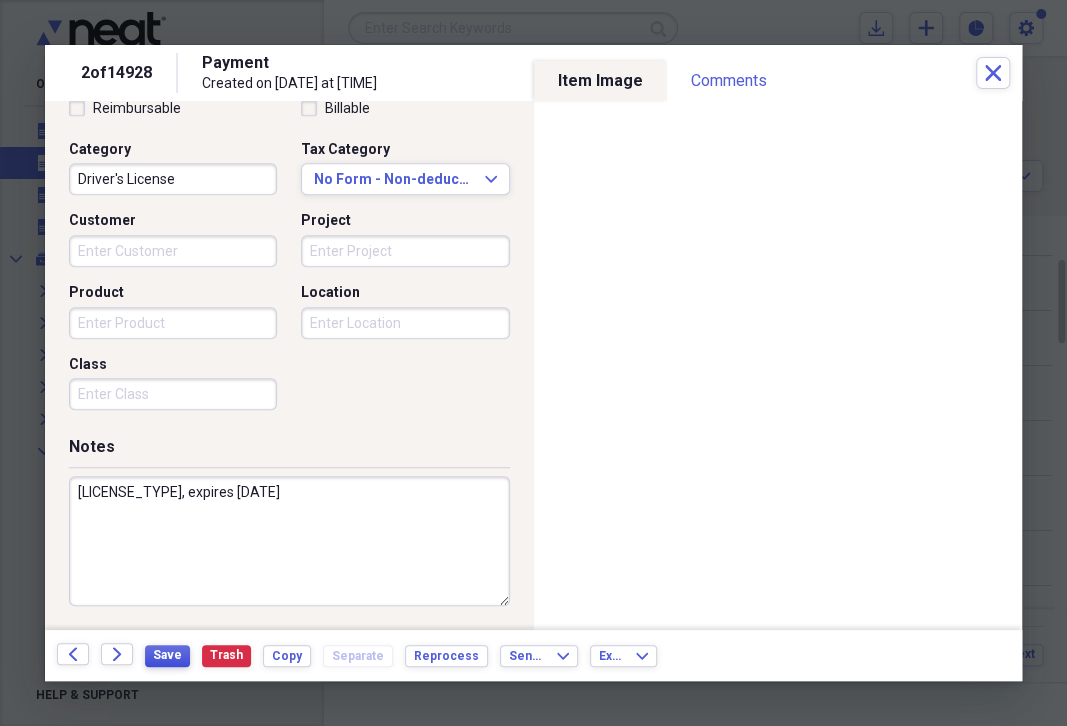 type on "[LICENSE_TYPE], expires [DATE]" 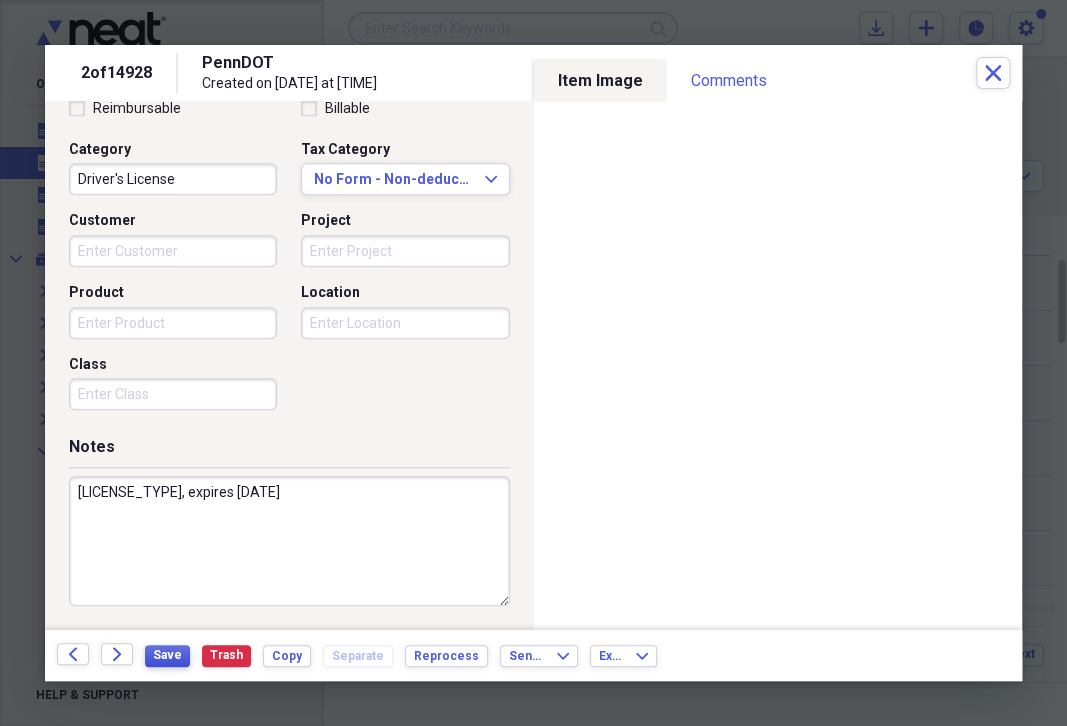 click on "Save" at bounding box center [167, 655] 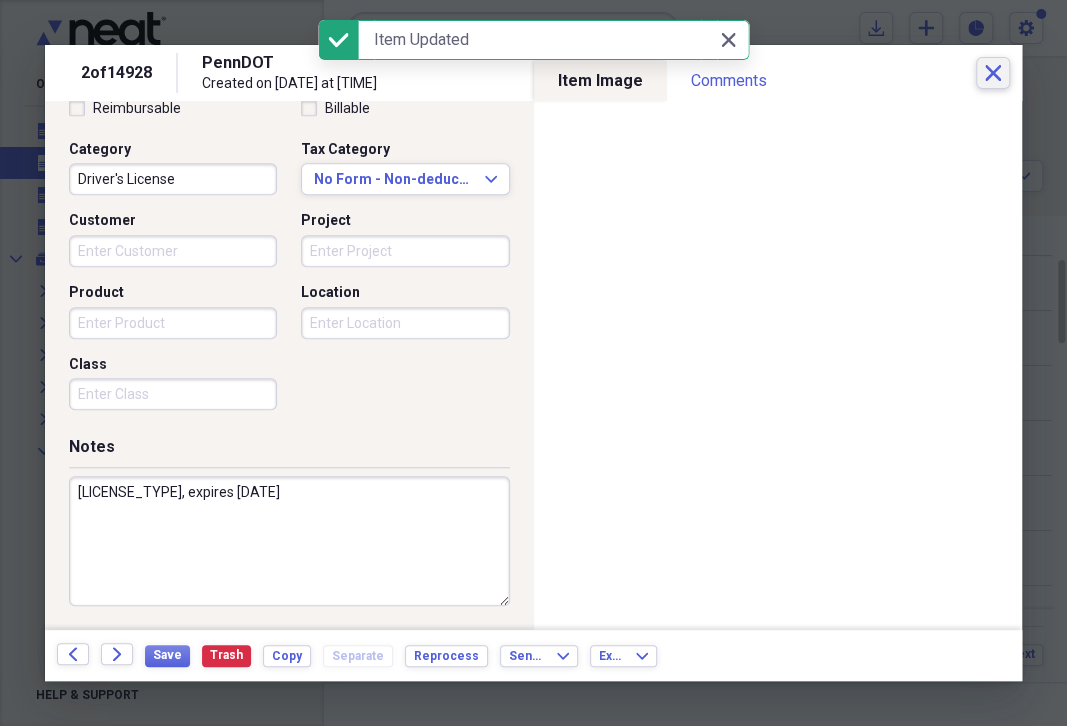 click 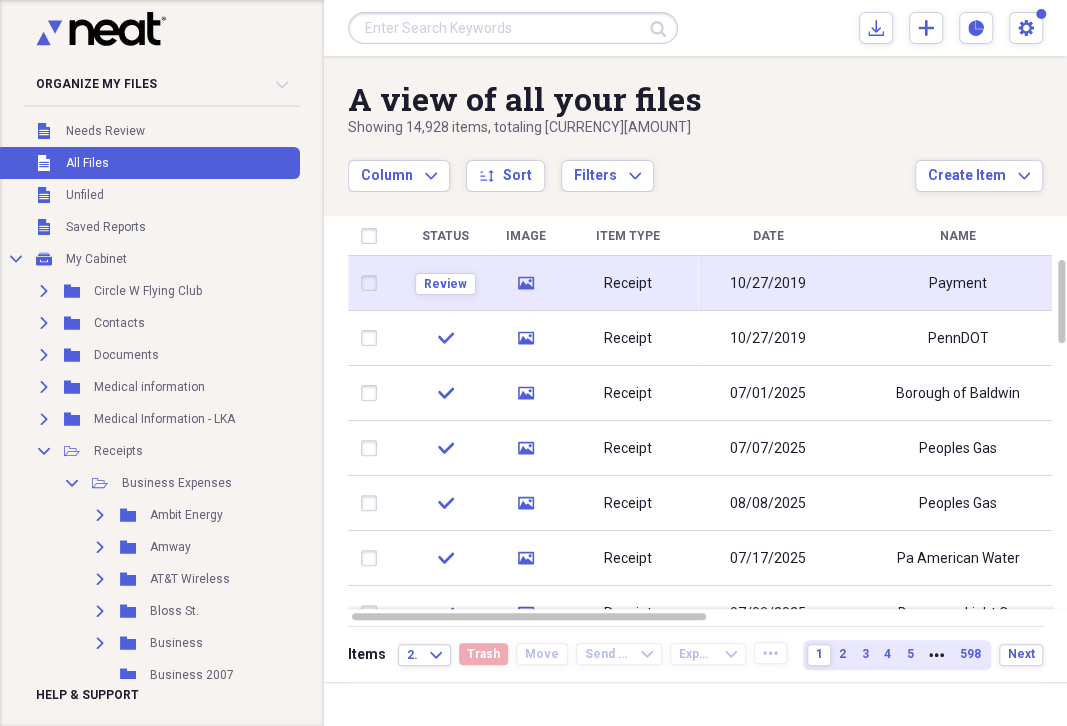 click on "Receipt" at bounding box center (628, 284) 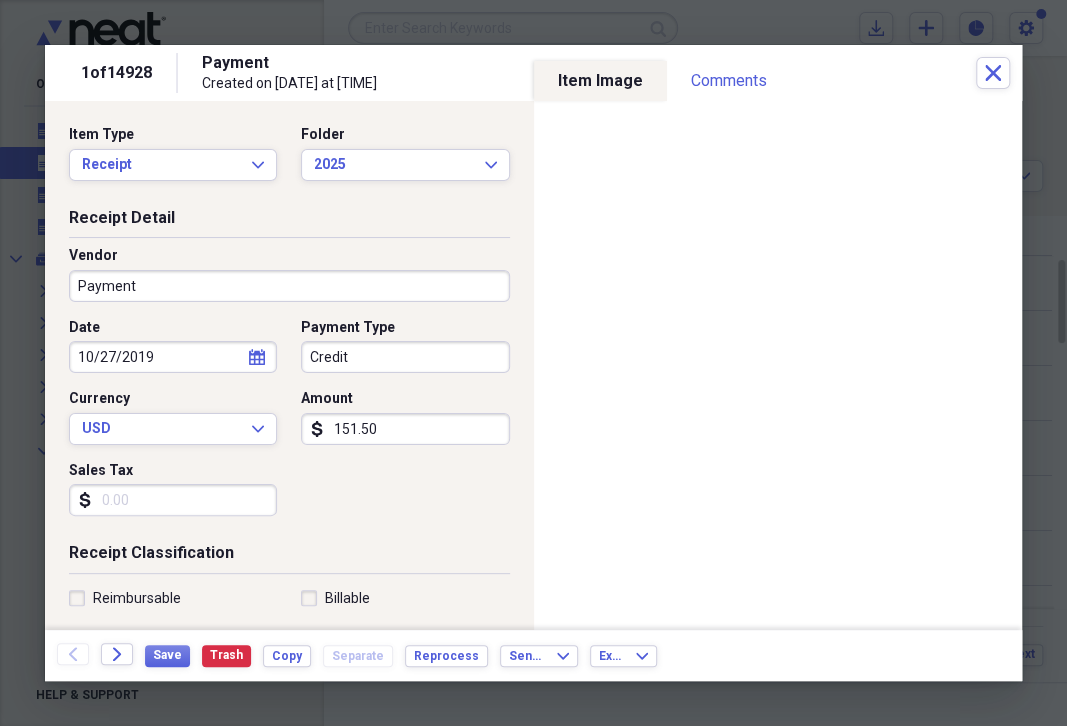 click on "Payment" at bounding box center (289, 286) 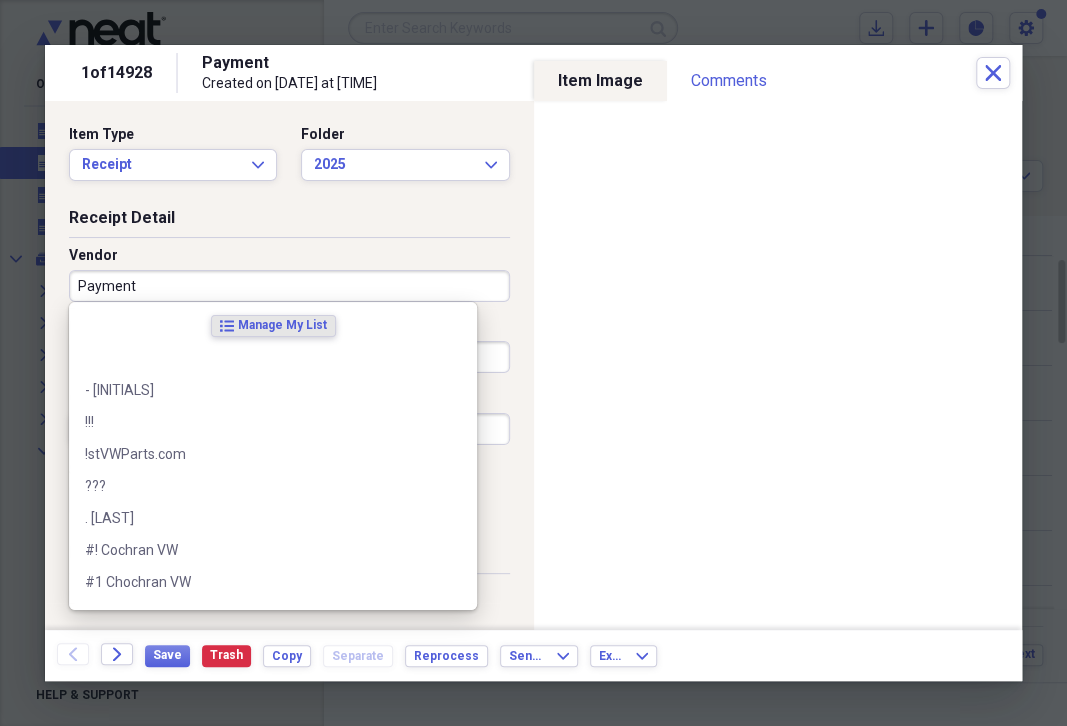 drag, startPoint x: 171, startPoint y: 280, endPoint x: 185, endPoint y: 288, distance: 16.124516 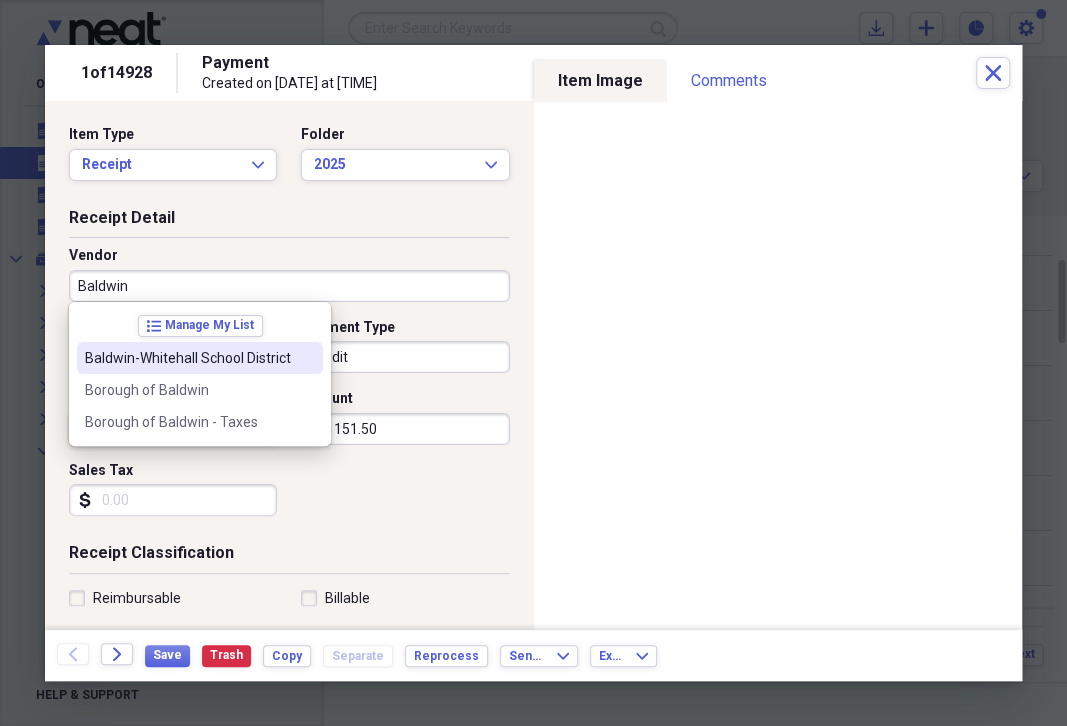 click on "Baldwin-Whitehall School District" at bounding box center (188, 358) 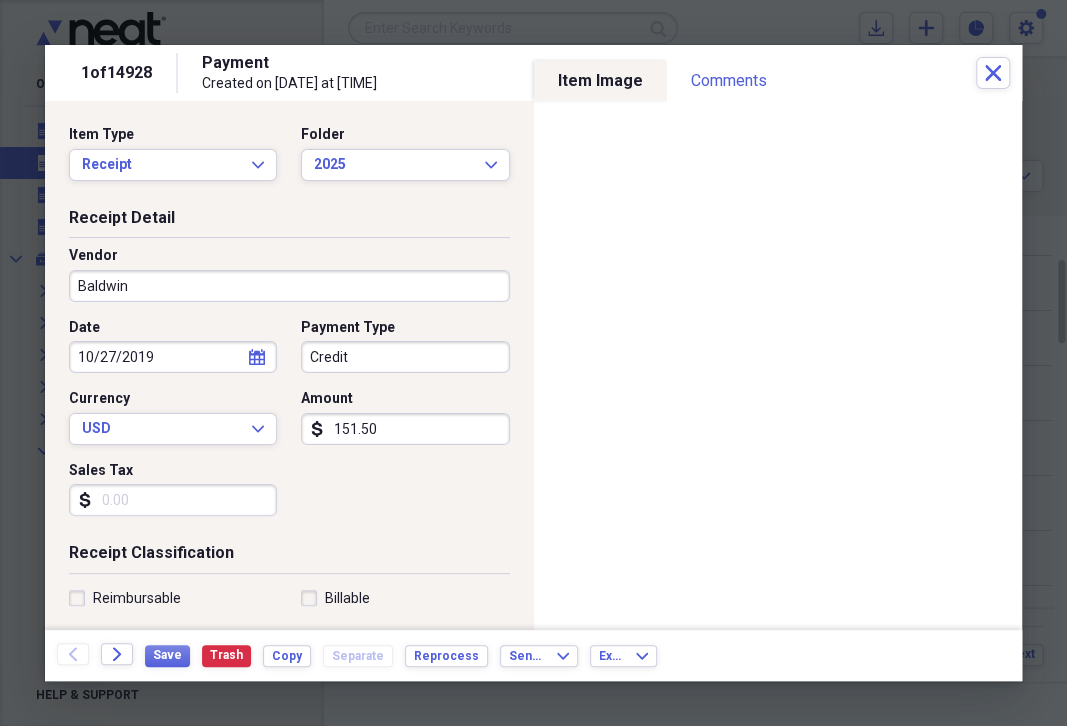 type on "Baldwin-Whitehall School District" 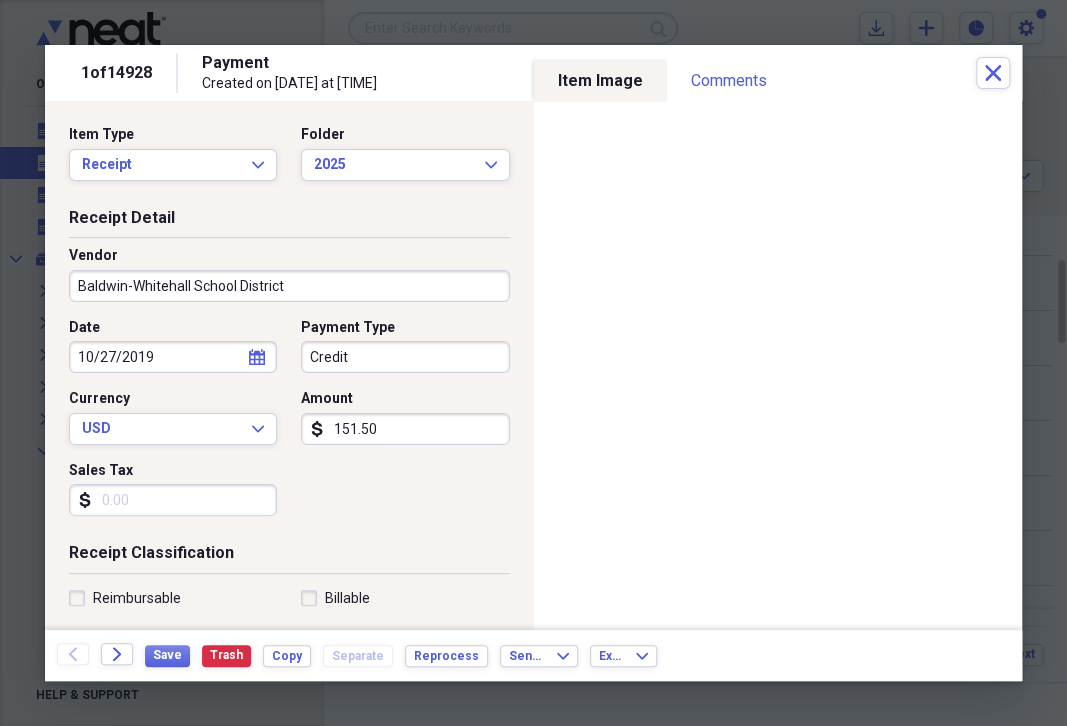 type on "Tax - School" 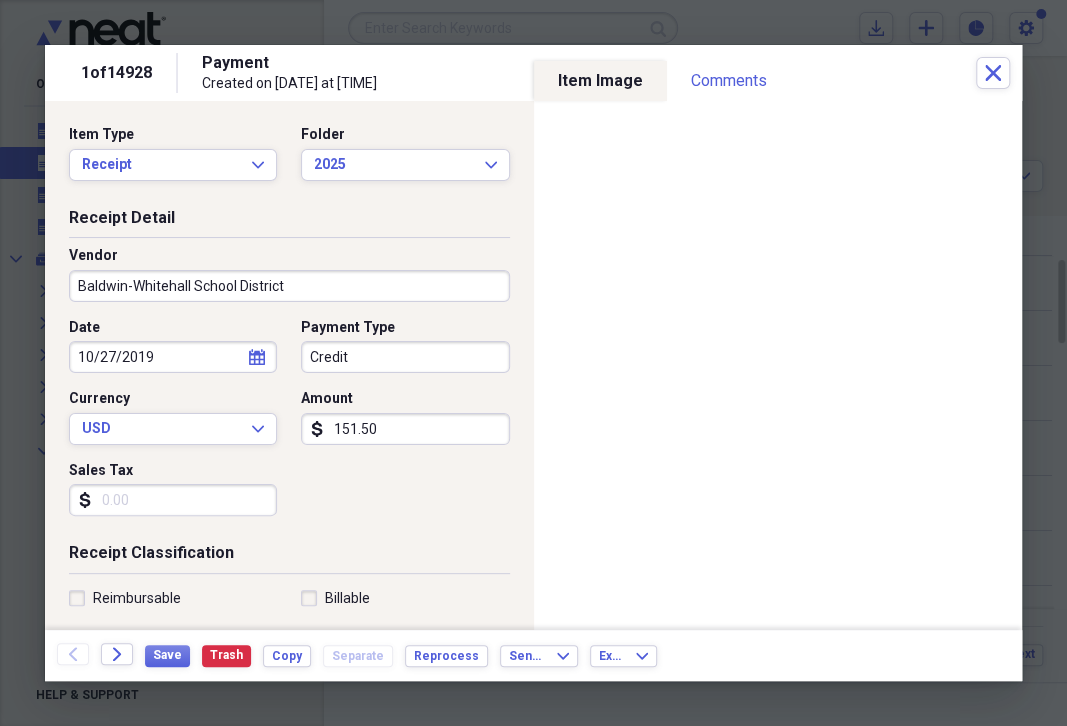 drag, startPoint x: 176, startPoint y: 358, endPoint x: 64, endPoint y: 366, distance: 112.28535 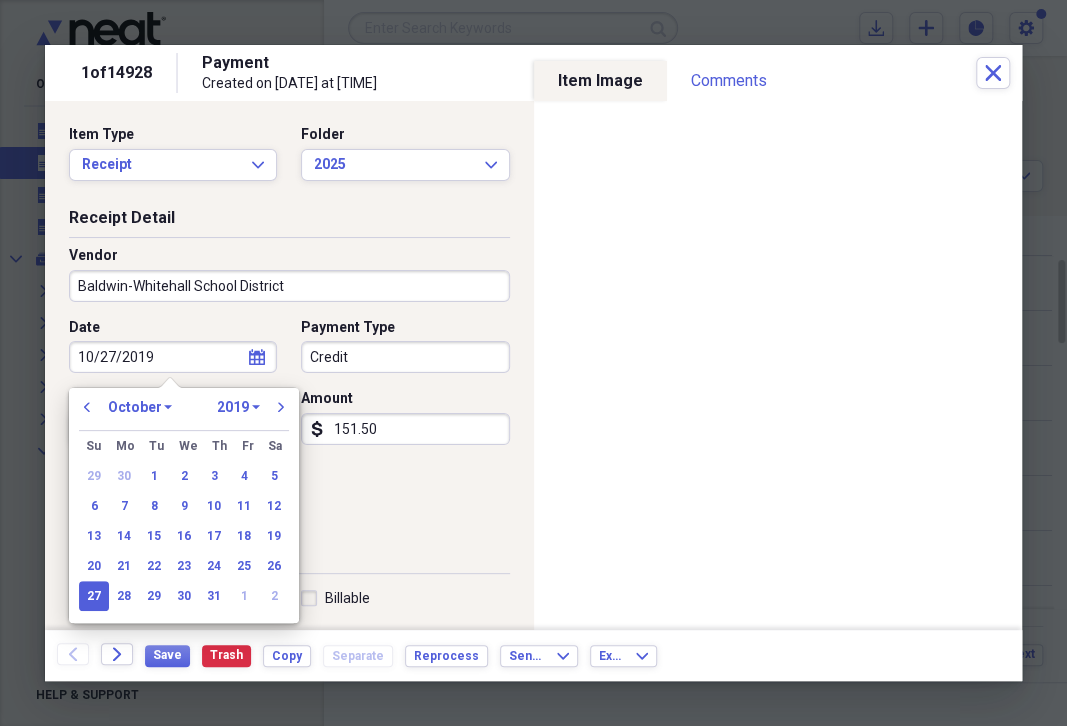 click on "Date" at bounding box center [173, 328] 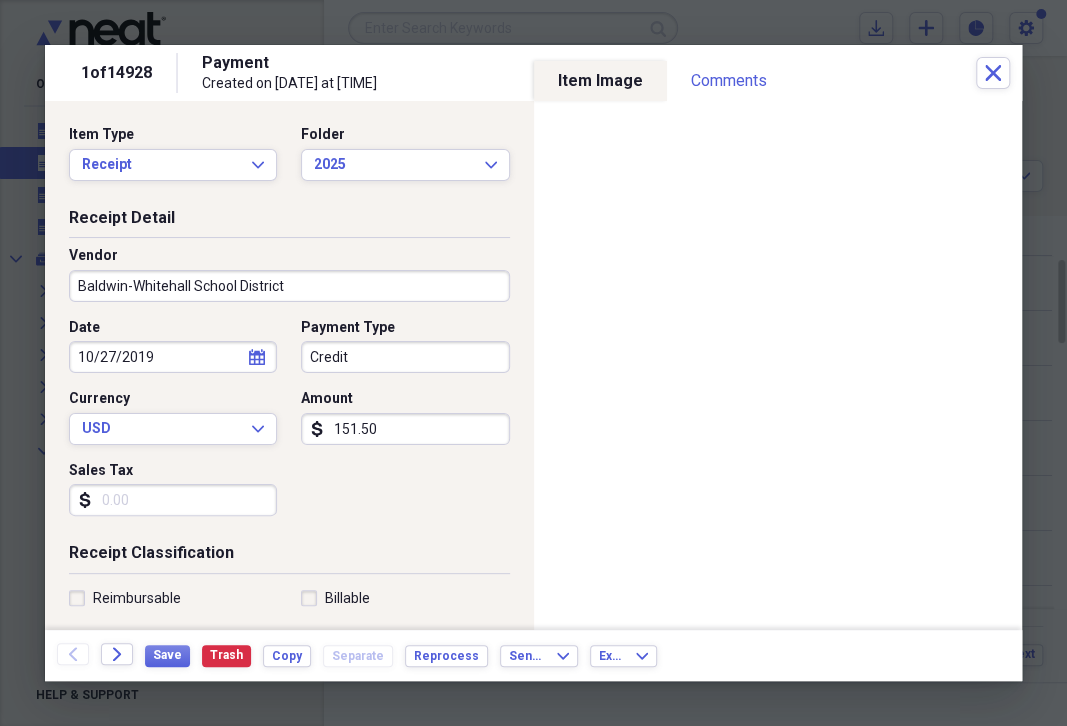 click on "Credit" at bounding box center [405, 357] 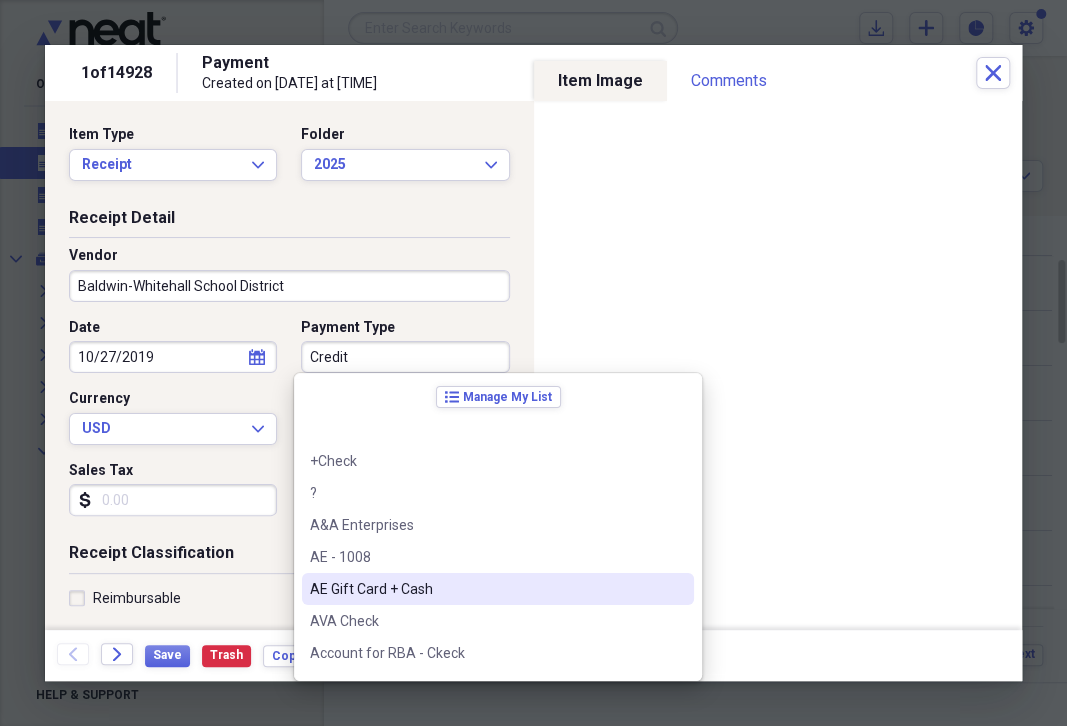 scroll, scrollTop: 115, scrollLeft: 0, axis: vertical 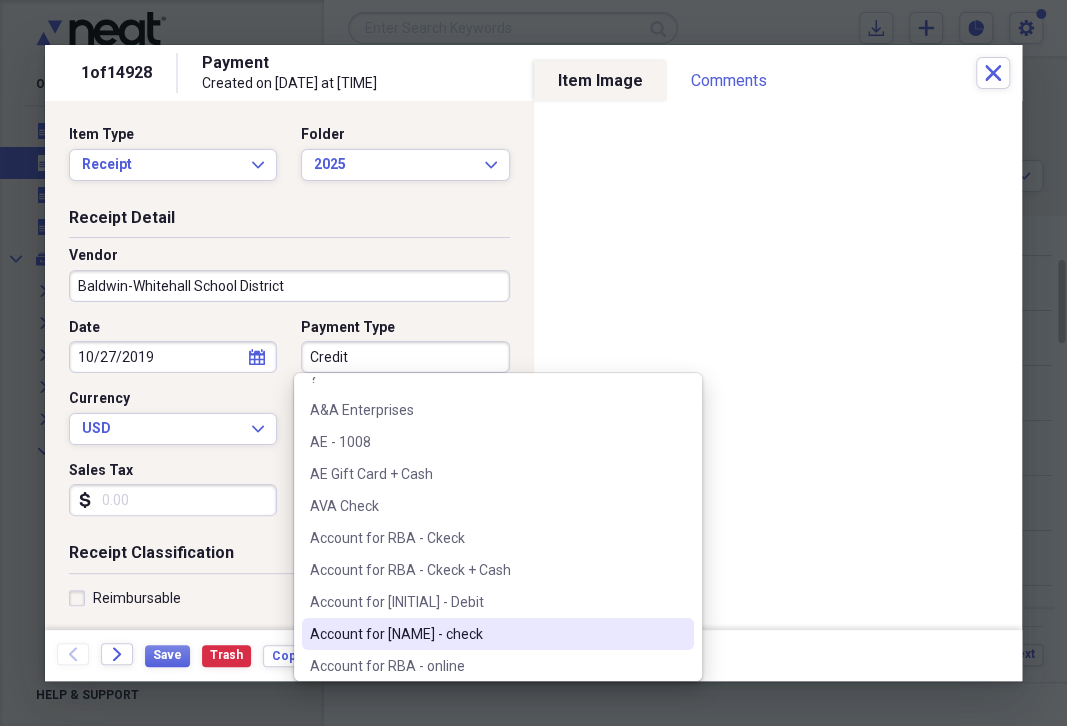 click on "Account for [NAME] - check" at bounding box center [486, 634] 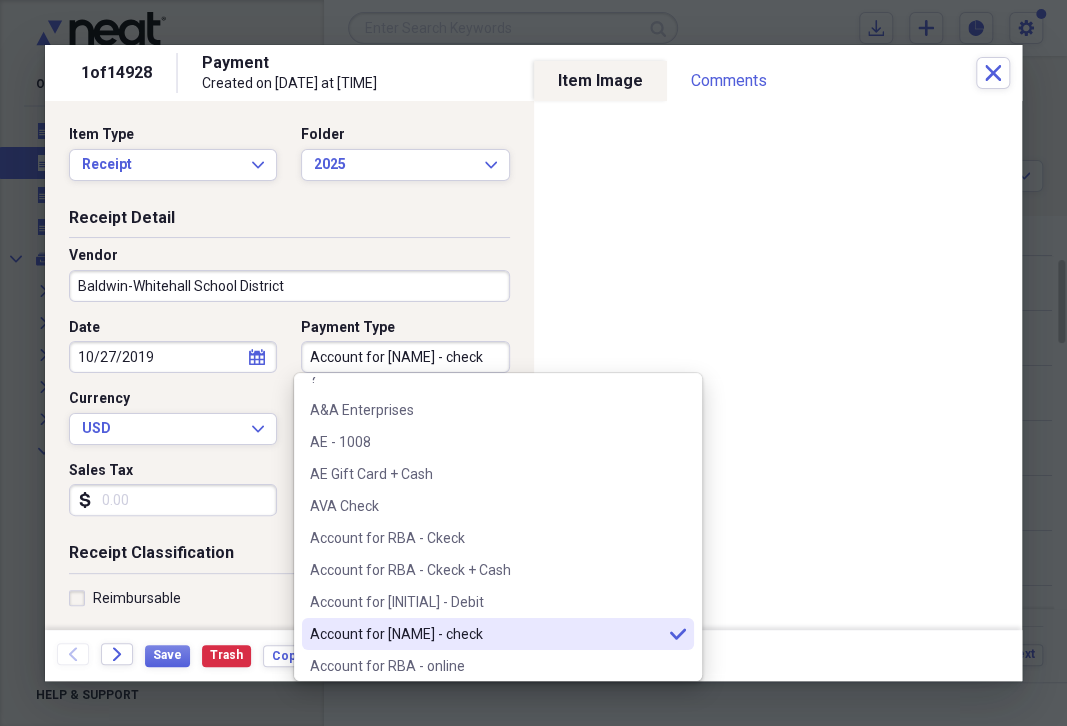 type on "Account for [NAME] - check" 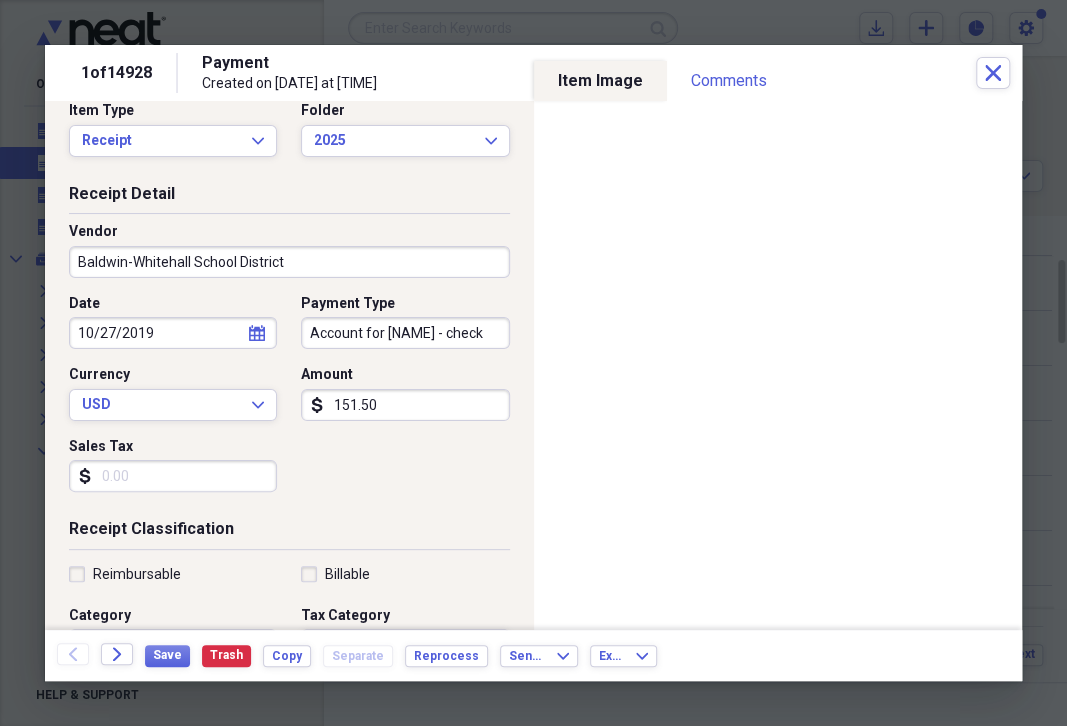 scroll, scrollTop: 0, scrollLeft: 0, axis: both 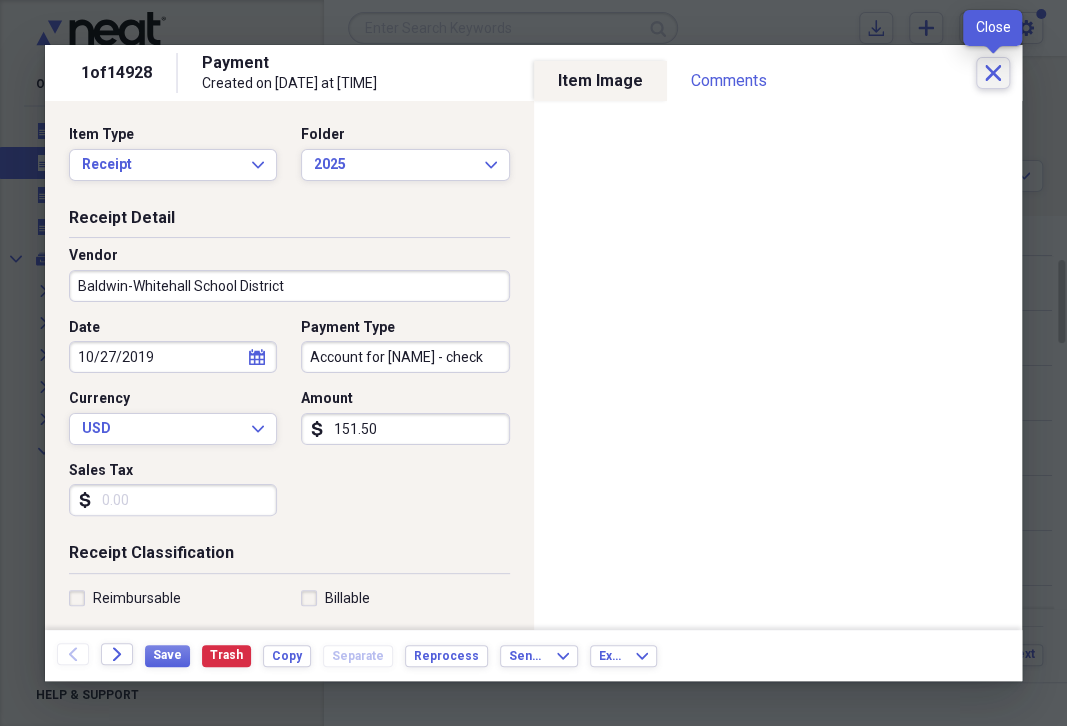 click 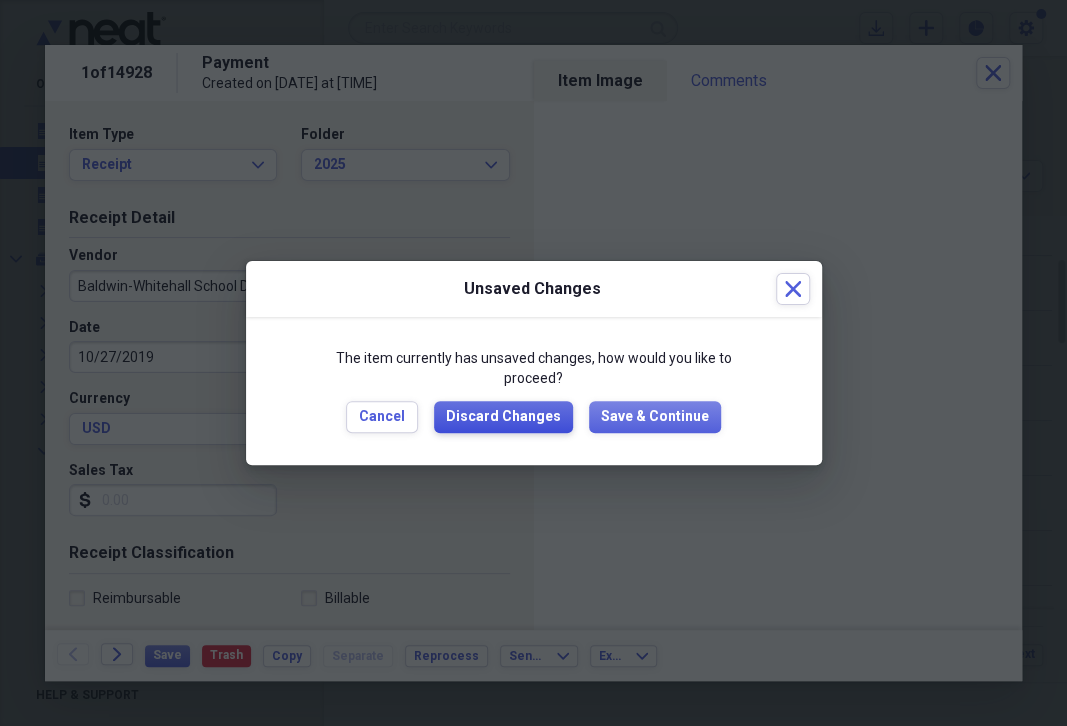 click on "Discard Changes" at bounding box center (503, 417) 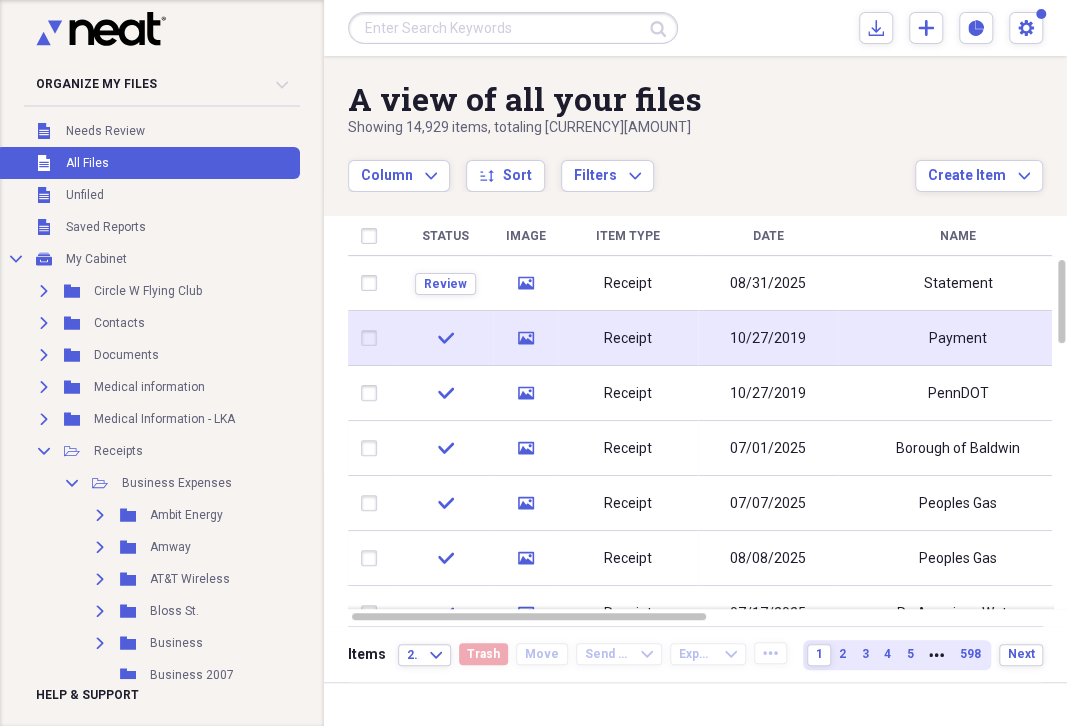 click on "10/27/2019" at bounding box center (768, 339) 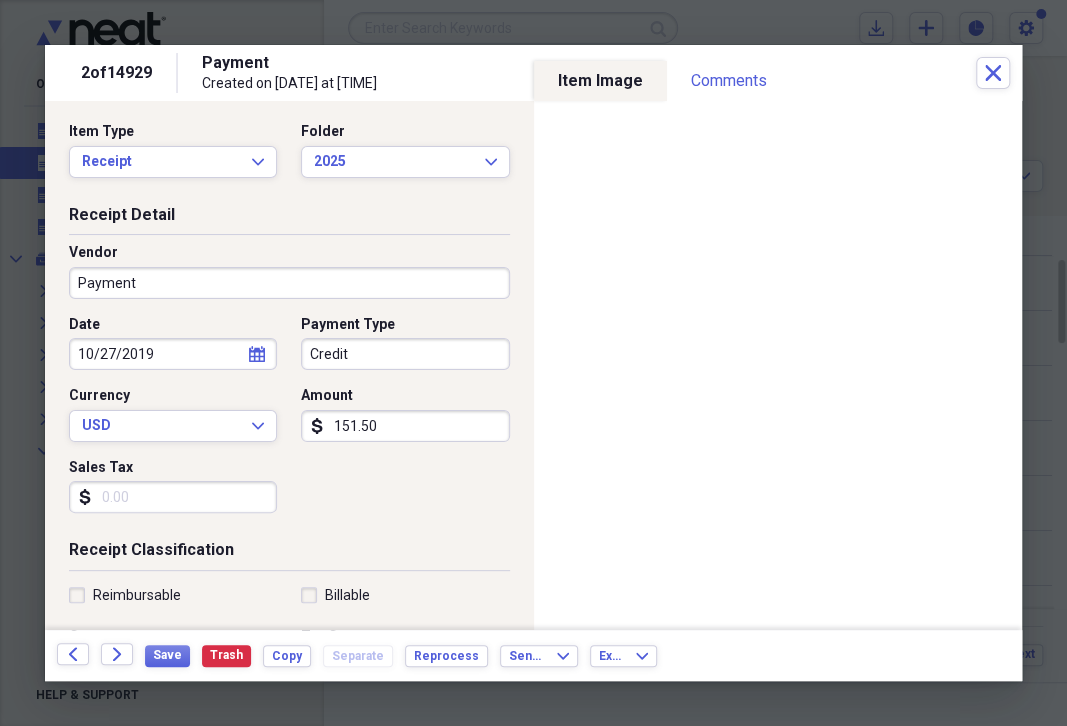scroll, scrollTop: 0, scrollLeft: 0, axis: both 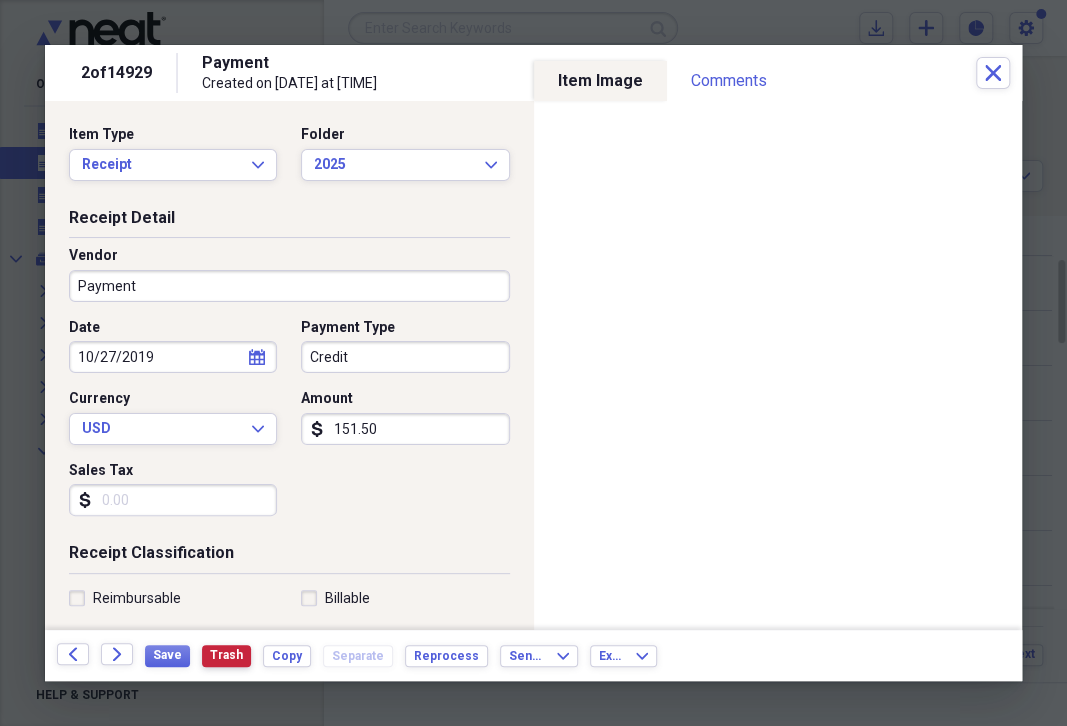 click on "Trash" at bounding box center [226, 655] 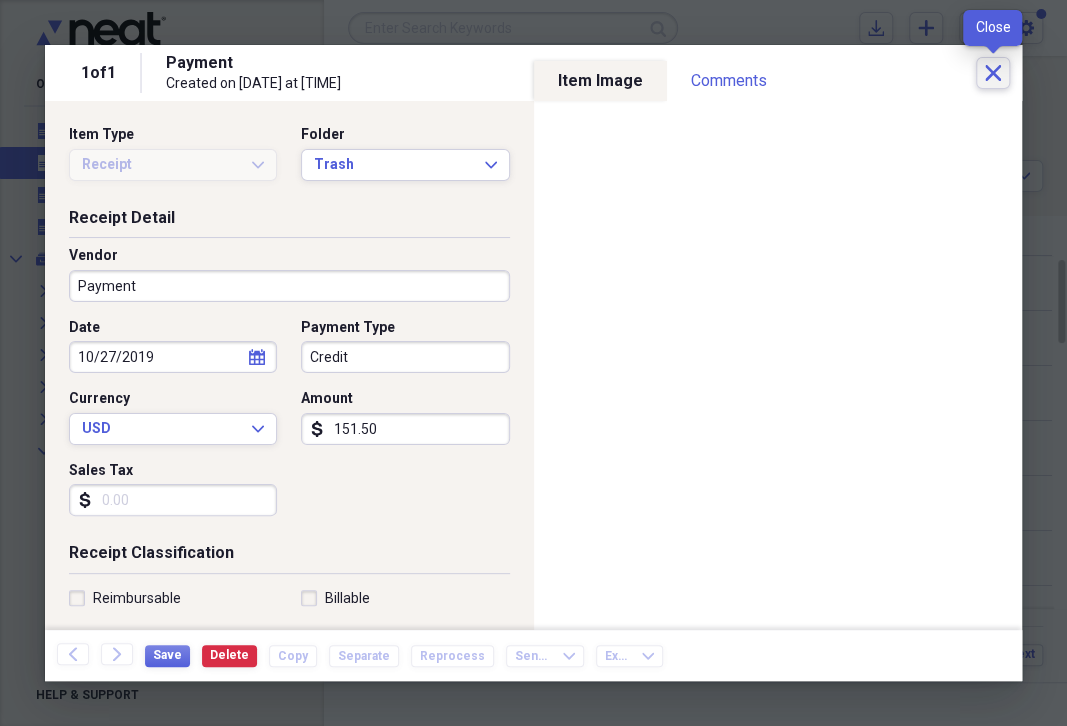 click on "Close" 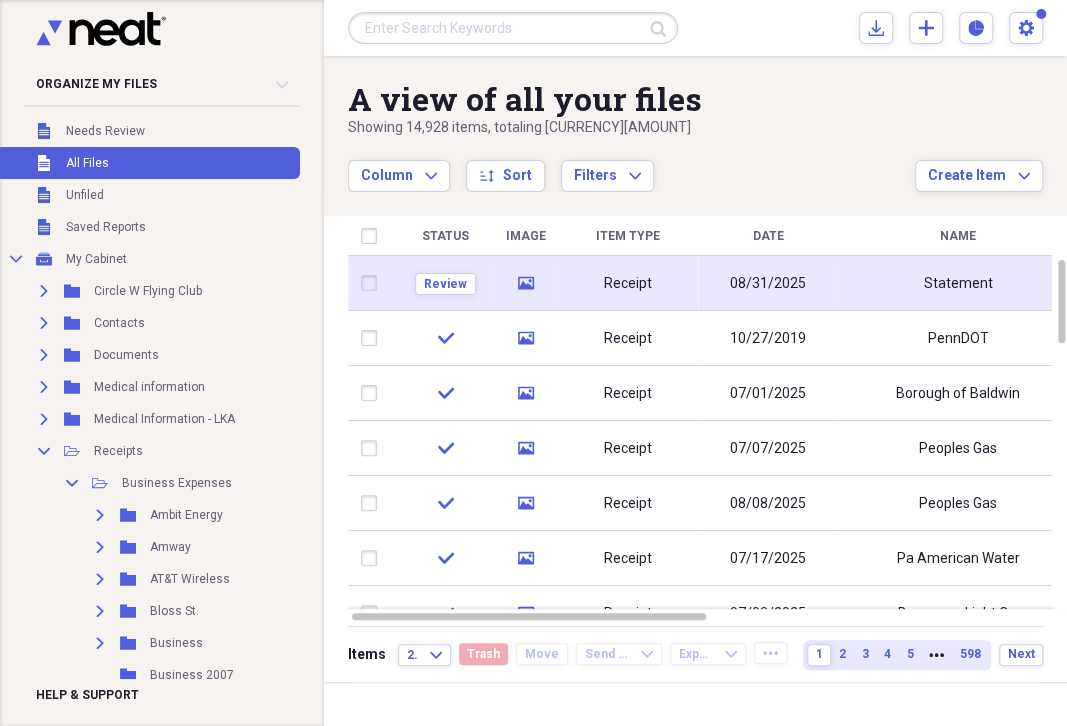 click on "08/31/2025" at bounding box center (768, 283) 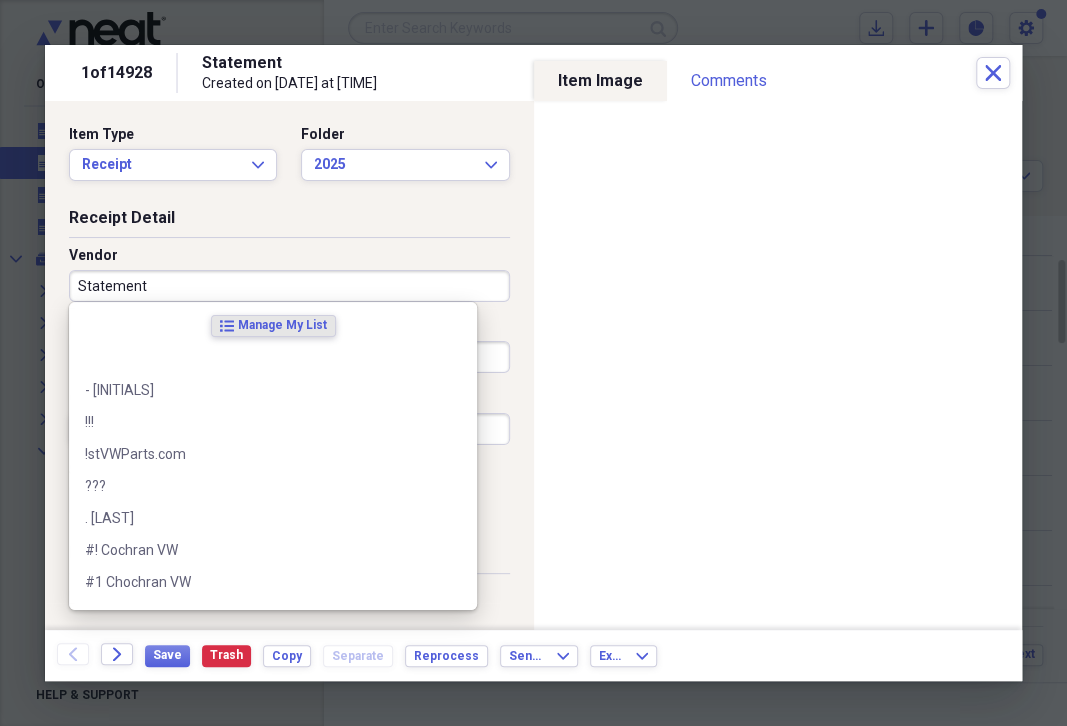 drag, startPoint x: 75, startPoint y: 290, endPoint x: 218, endPoint y: 286, distance: 143.05594 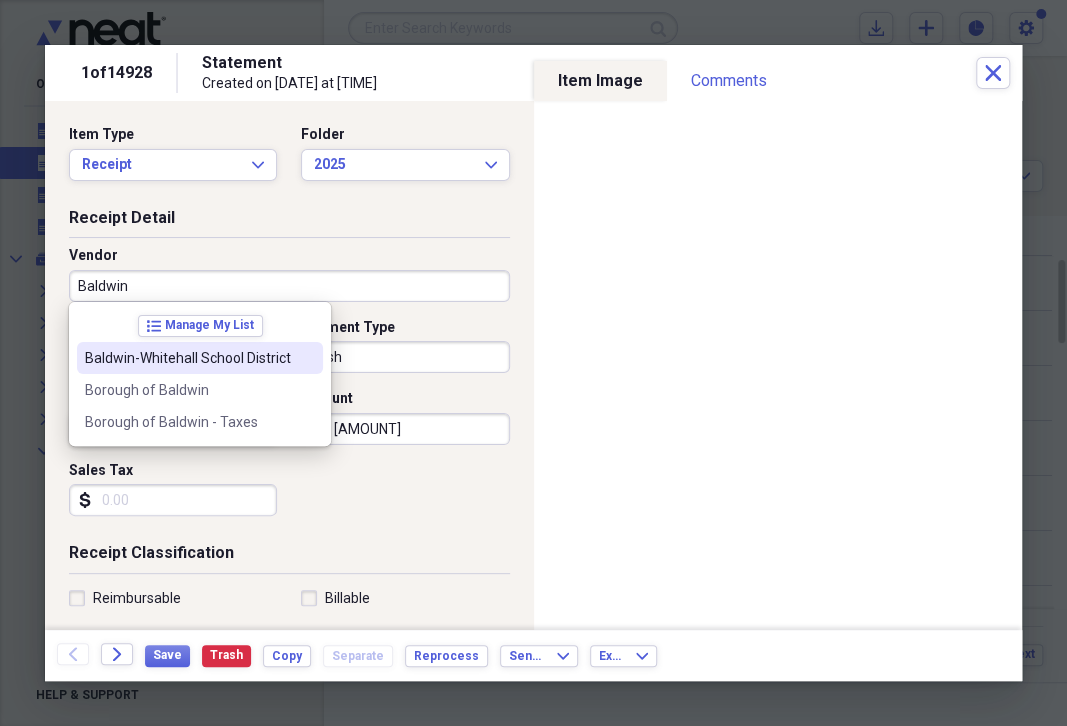 click on "Baldwin-Whitehall School District" at bounding box center [188, 358] 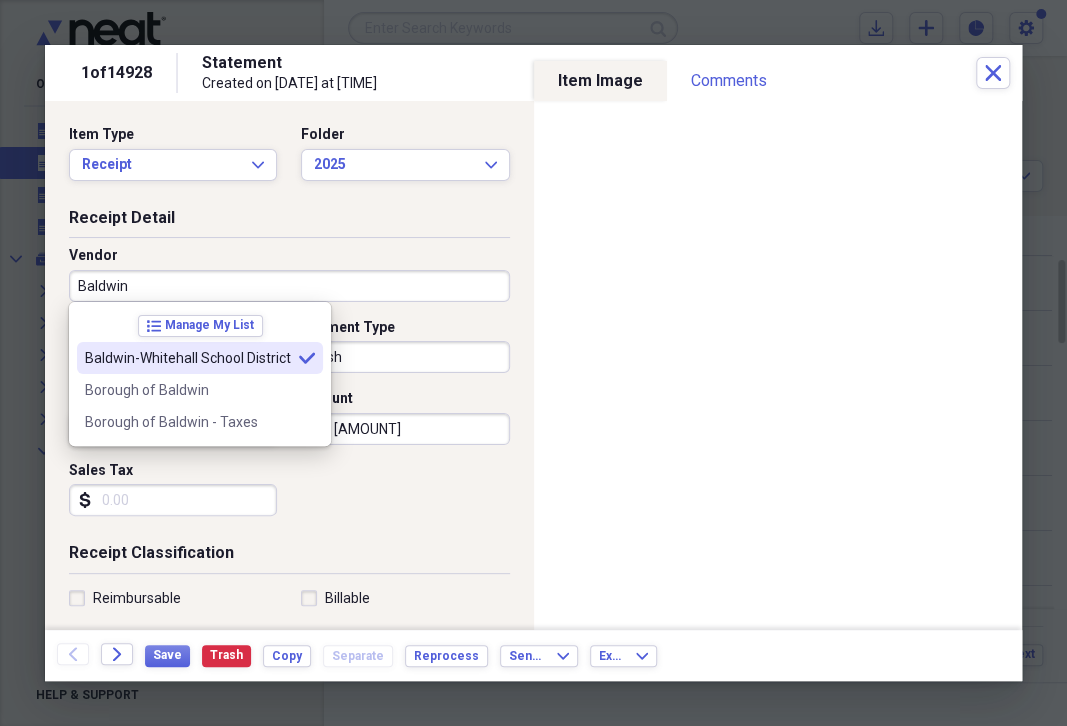 type on "Baldwin-Whitehall School District" 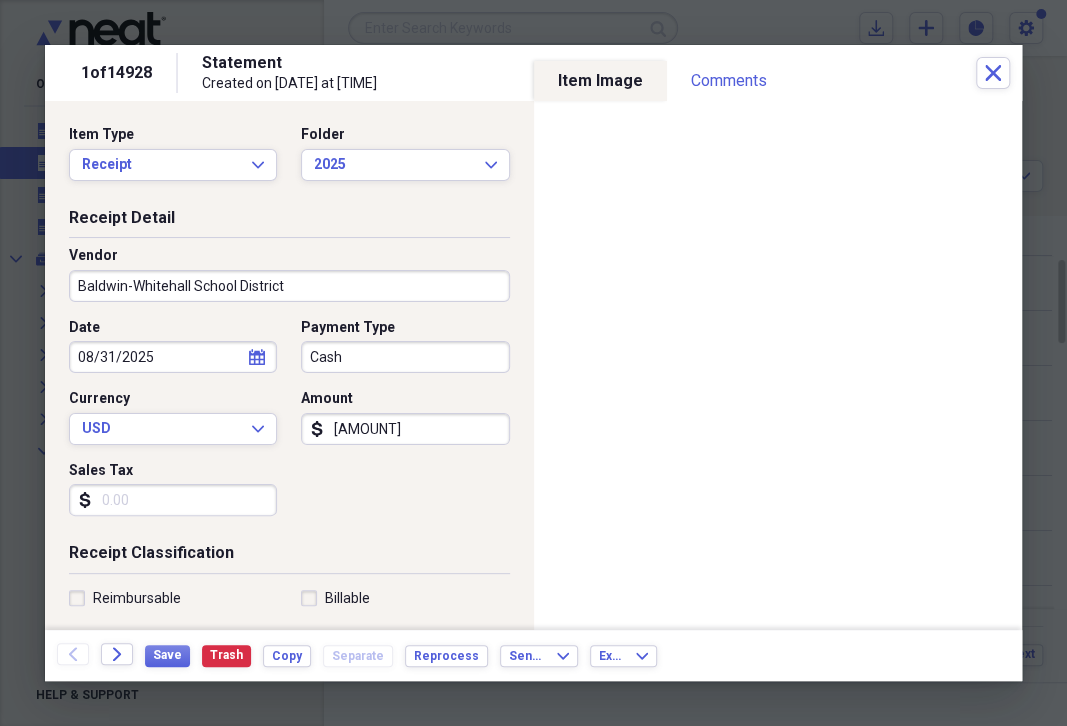 type on "Tax - School" 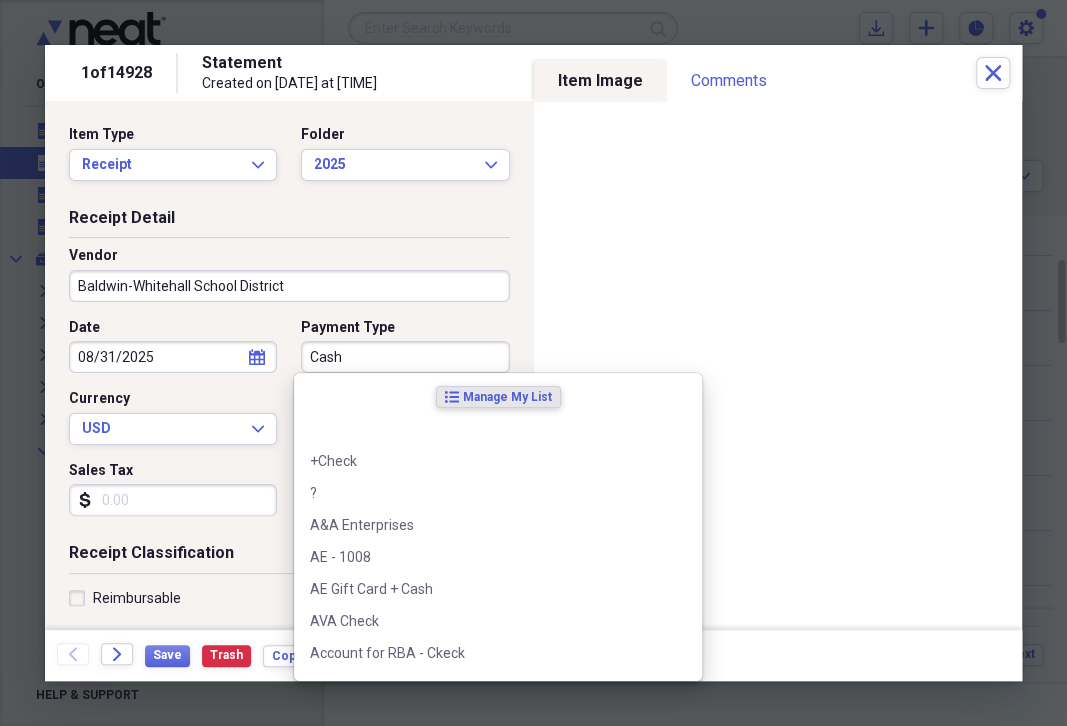 drag, startPoint x: 304, startPoint y: 358, endPoint x: 384, endPoint y: 362, distance: 80.09994 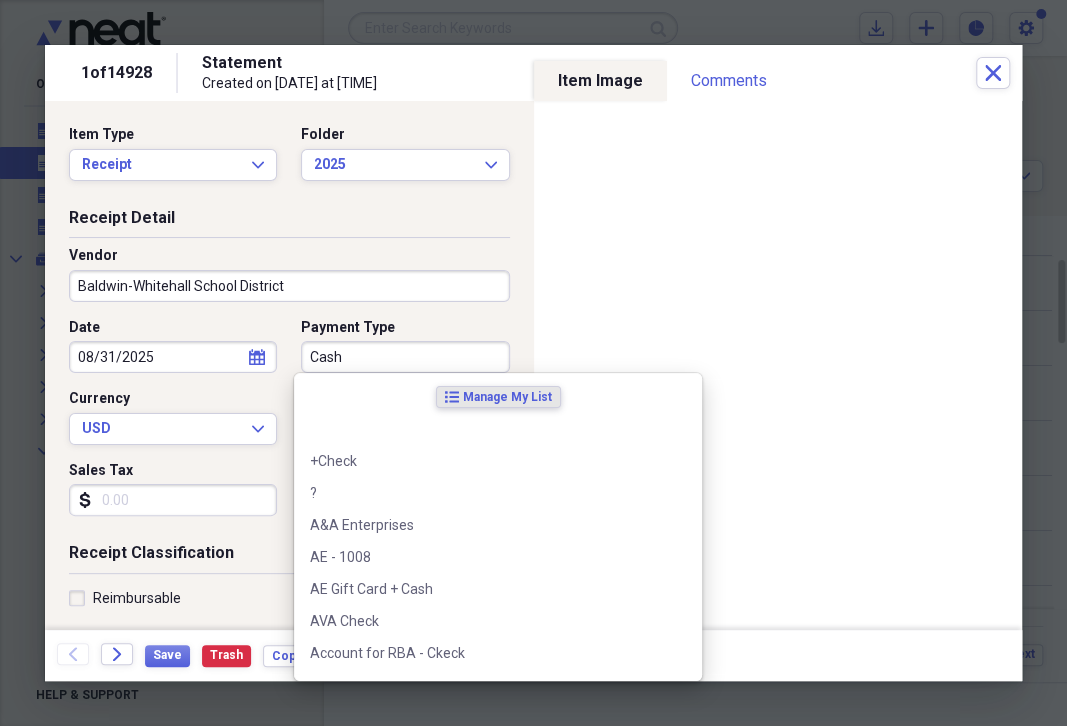 click on "Cash" at bounding box center (405, 357) 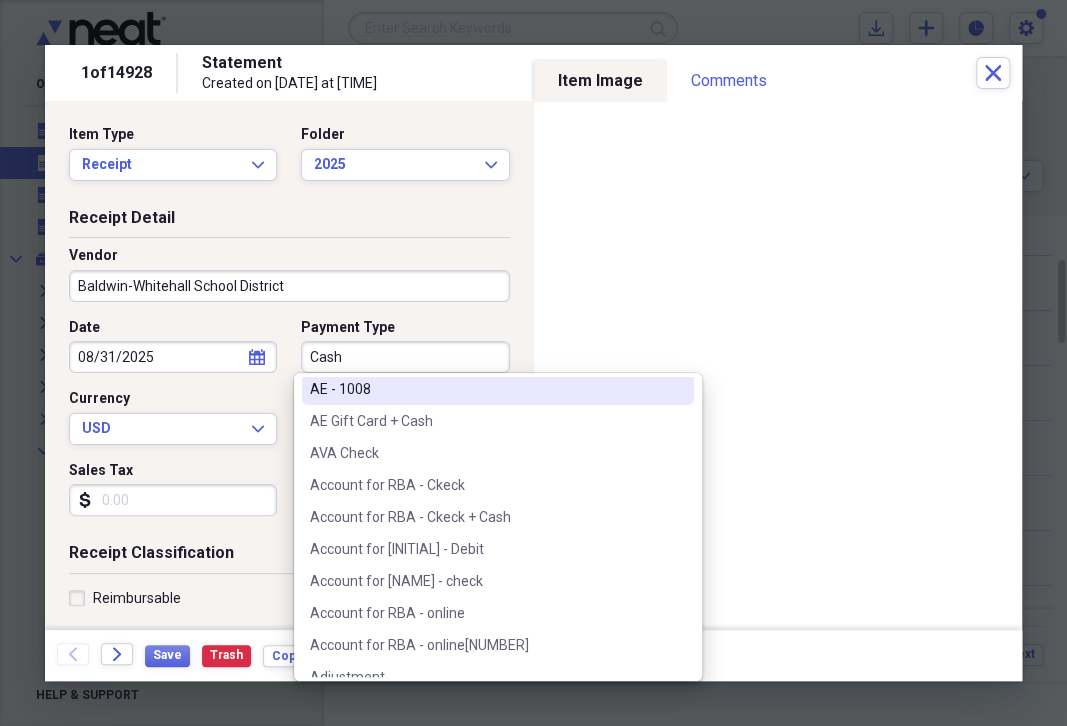 scroll, scrollTop: 345, scrollLeft: 0, axis: vertical 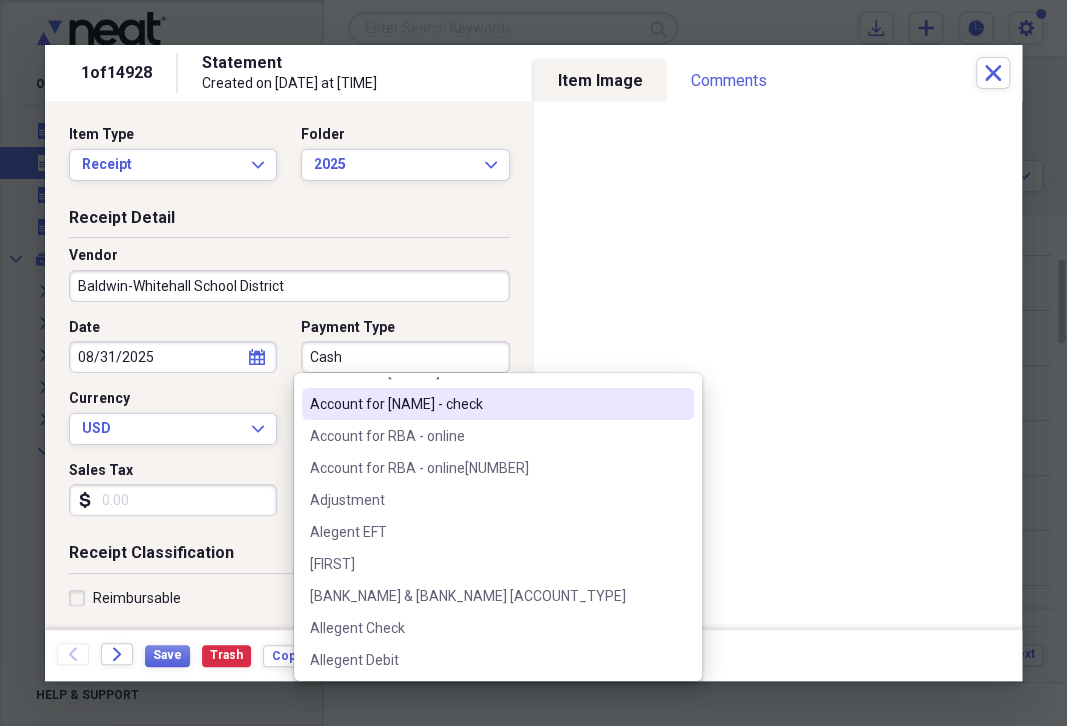 click on "Account for [NAME] - check" at bounding box center [486, 404] 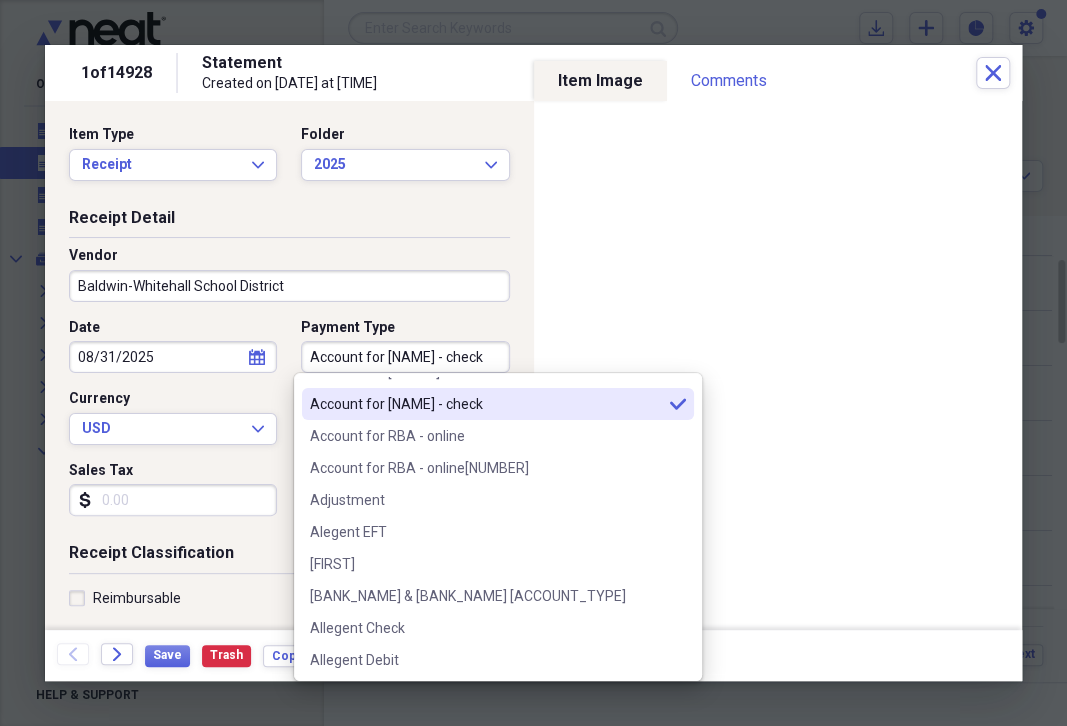 type on "Account for [NAME] - check" 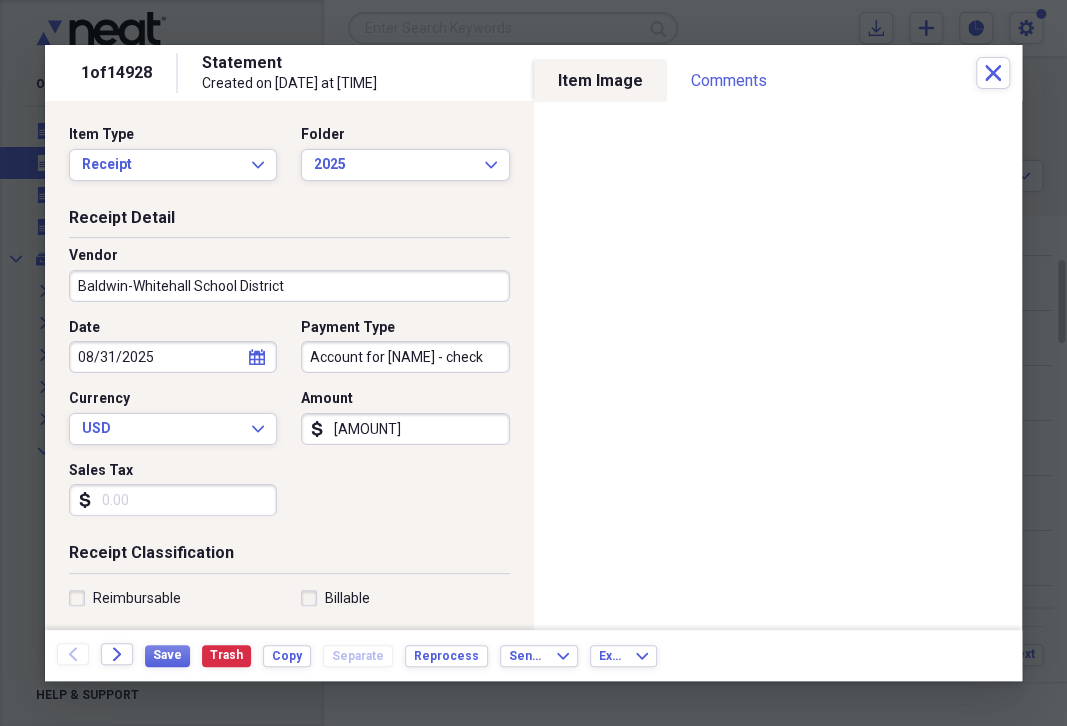 drag, startPoint x: 317, startPoint y: 423, endPoint x: 373, endPoint y: 431, distance: 56.568542 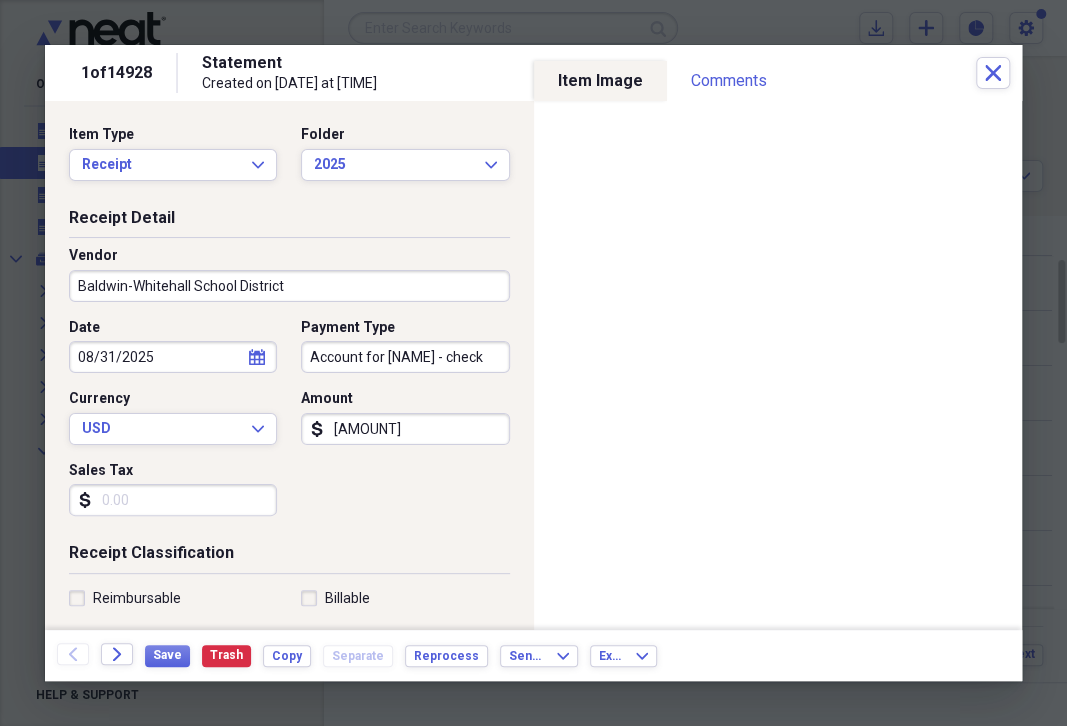 drag, startPoint x: 373, startPoint y: 432, endPoint x: 293, endPoint y: 467, distance: 87.32124 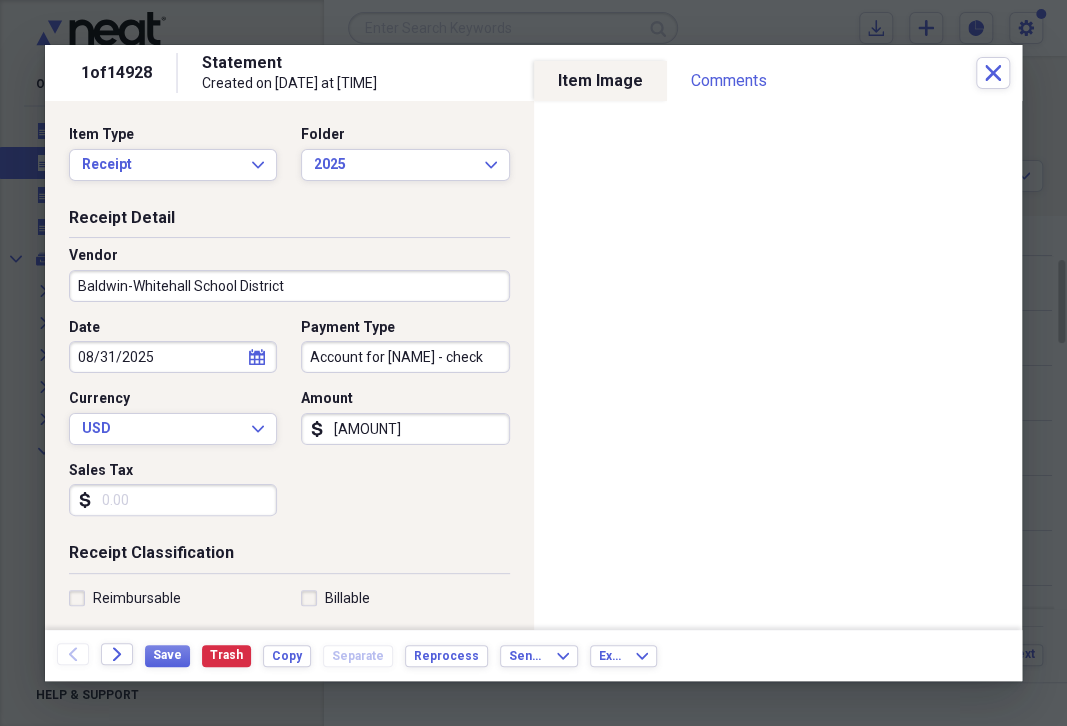 click on "[AMOUNT]" at bounding box center (405, 429) 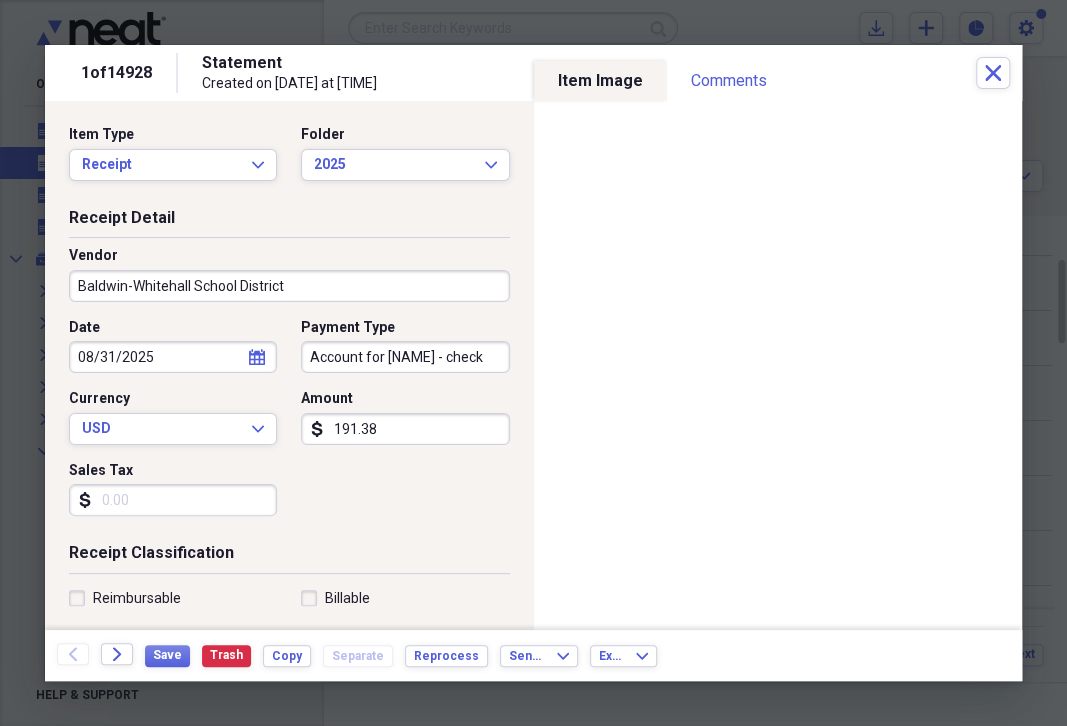 type on "[AMOUNT]" 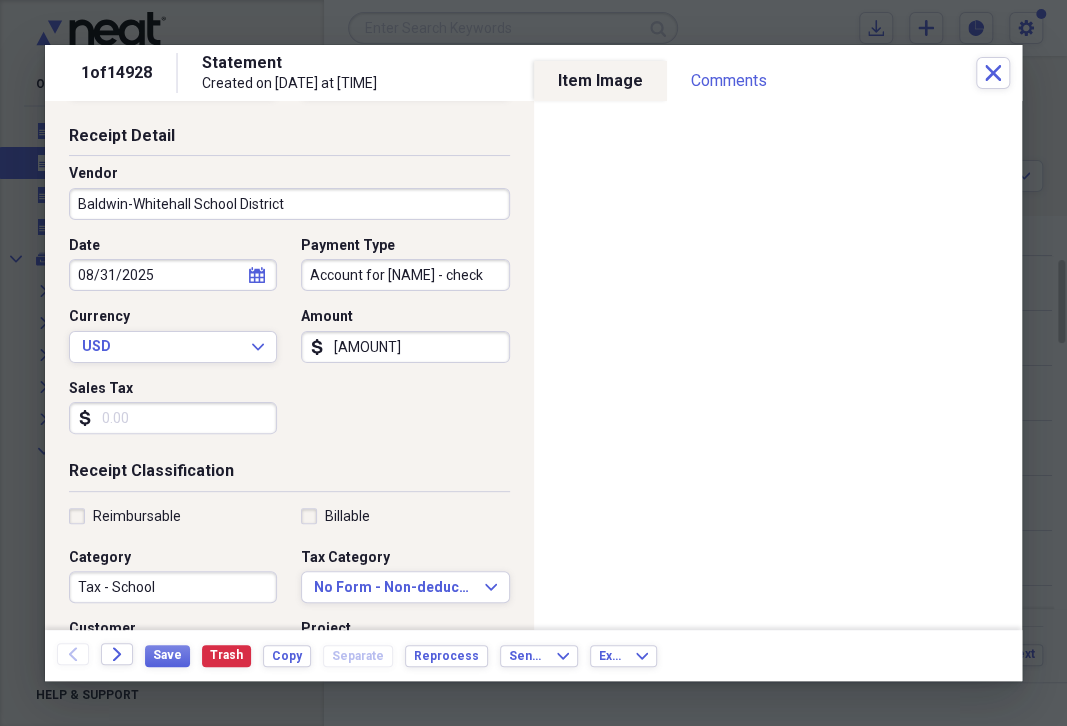 scroll, scrollTop: 230, scrollLeft: 0, axis: vertical 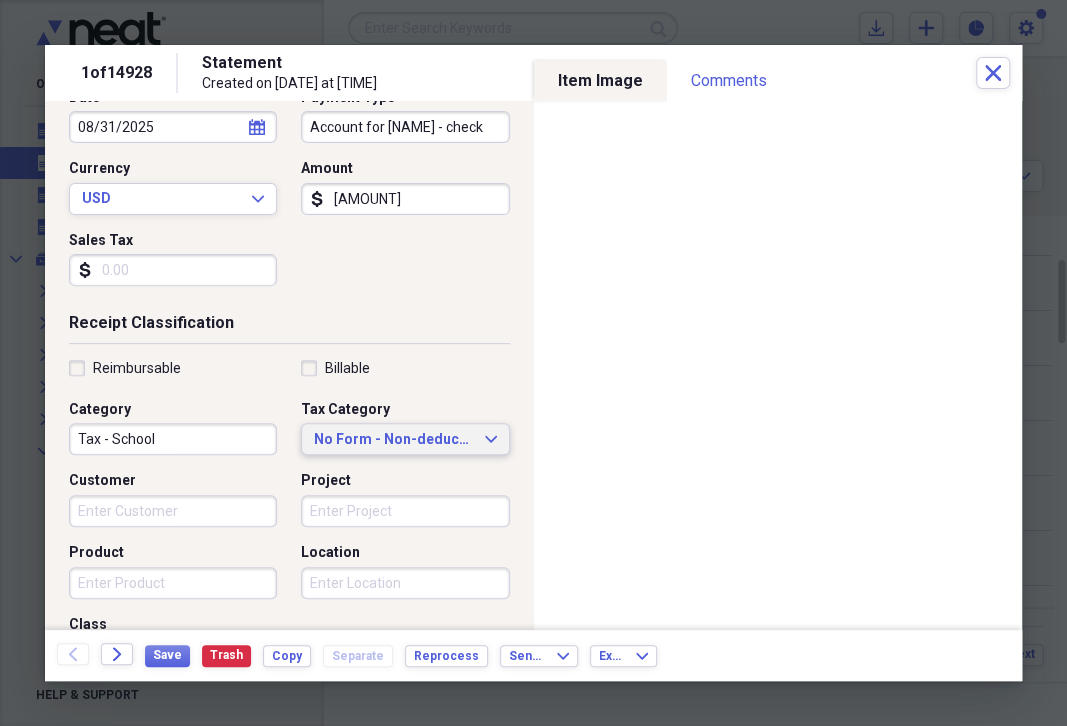 click on "No Form - Non-deductible Expand" at bounding box center [405, 440] 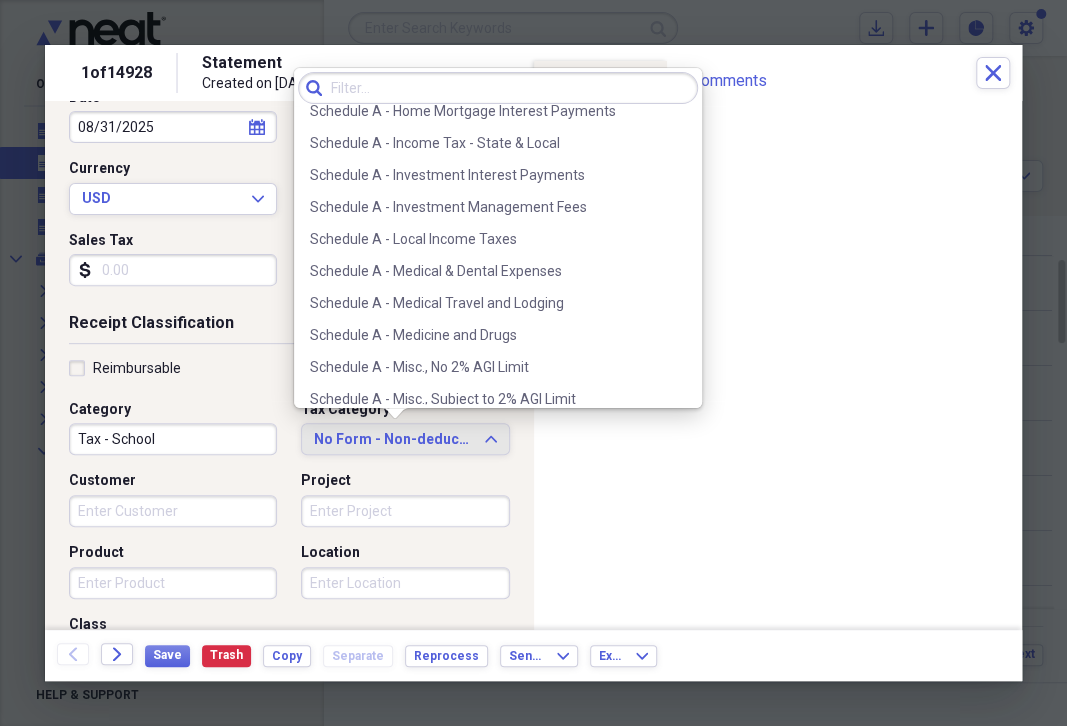 scroll, scrollTop: 2816, scrollLeft: 0, axis: vertical 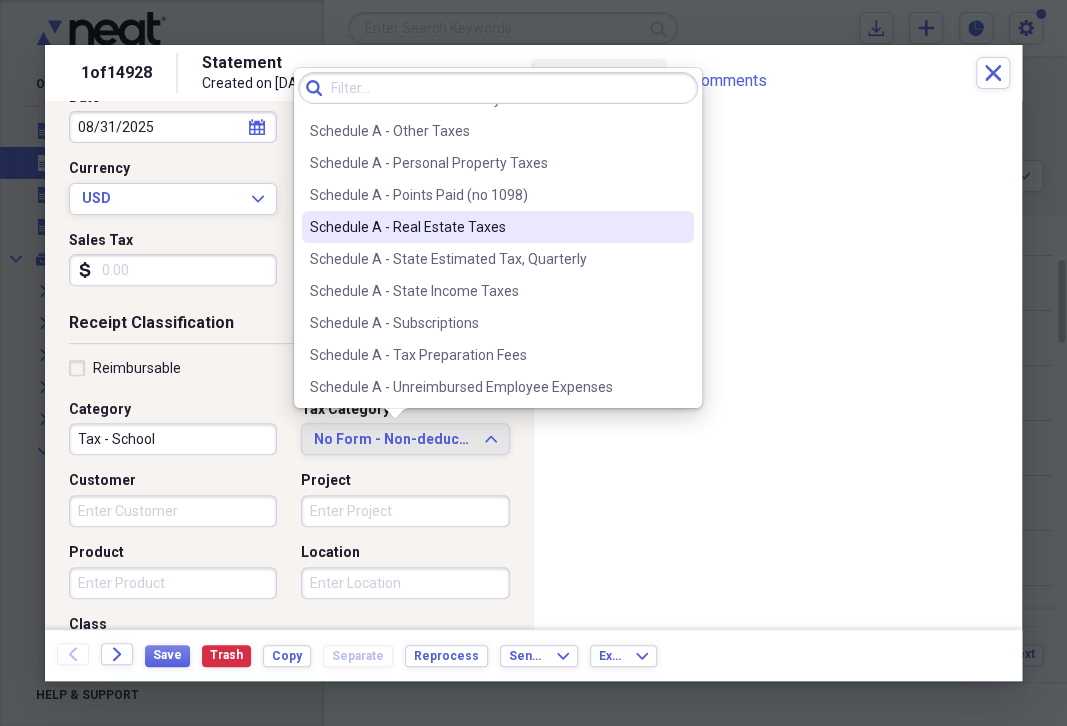 click on "Schedule A - Real Estate Taxes" at bounding box center (498, 227) 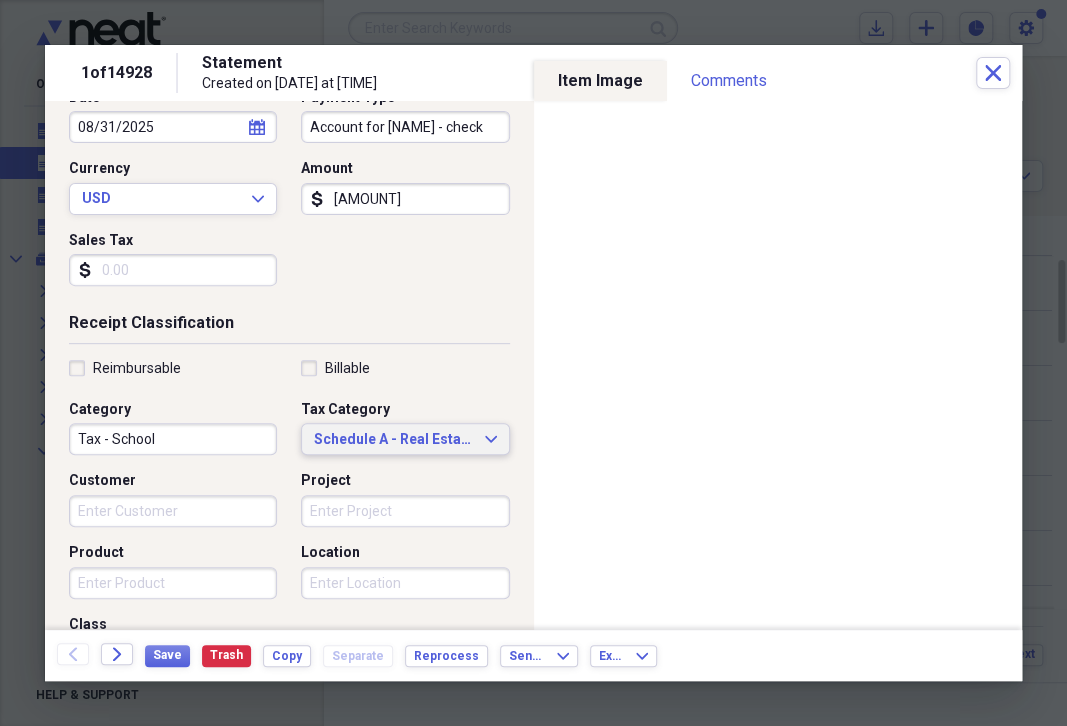 scroll, scrollTop: 490, scrollLeft: 0, axis: vertical 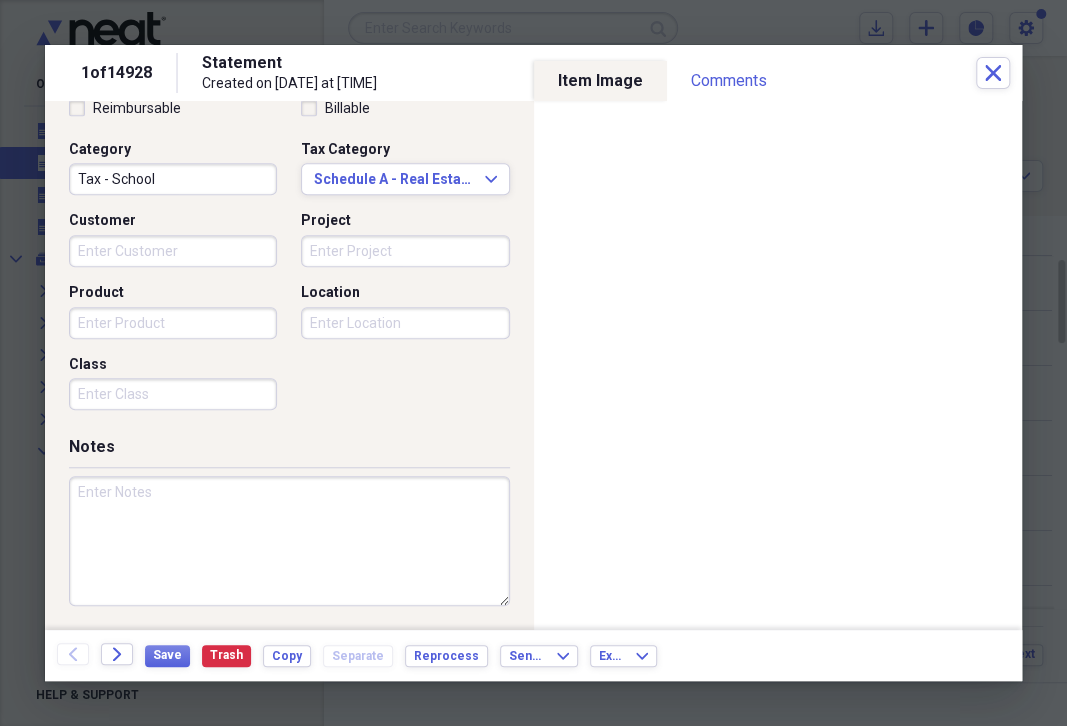 click at bounding box center [289, 541] 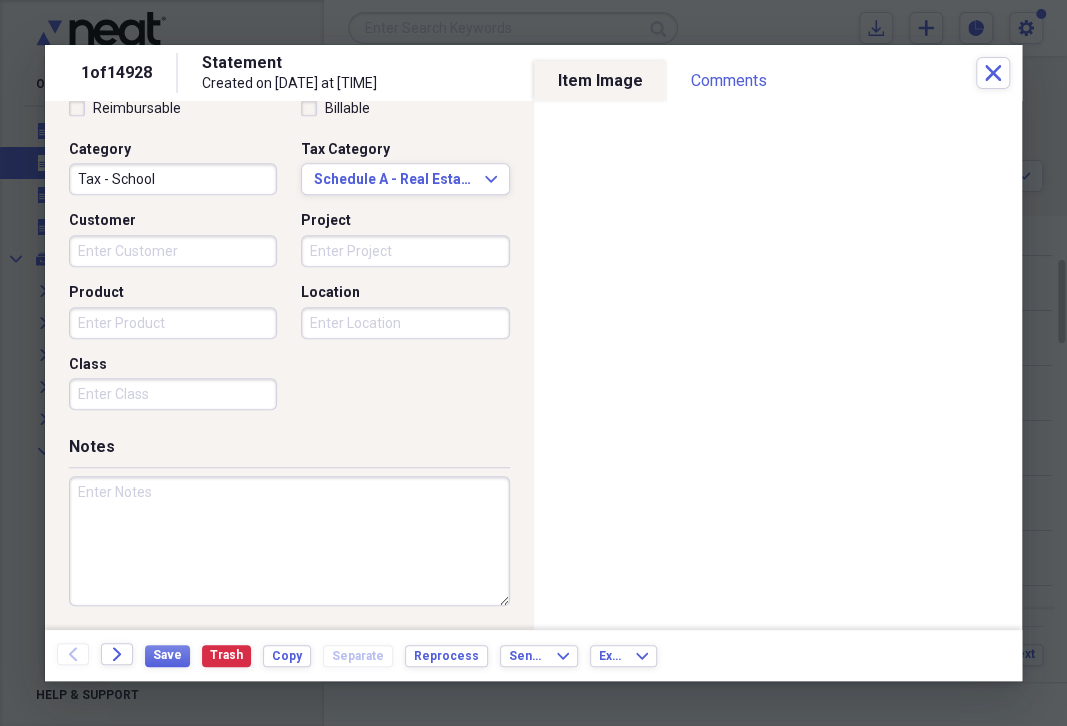 scroll, scrollTop: 490, scrollLeft: 0, axis: vertical 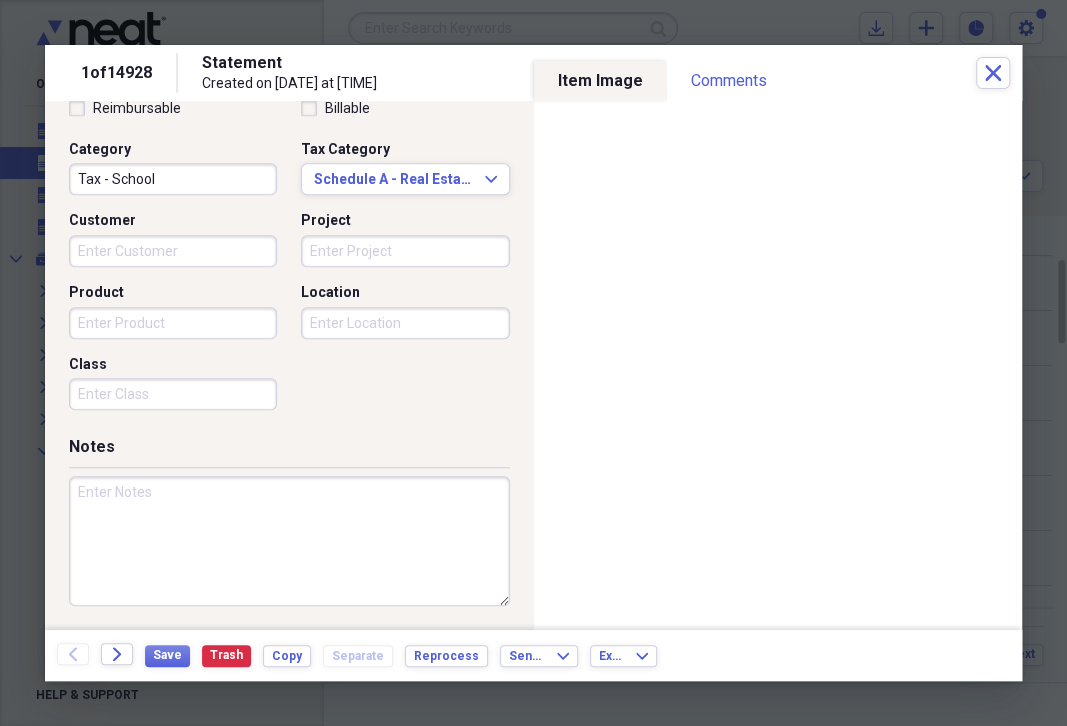 click at bounding box center (289, 541) 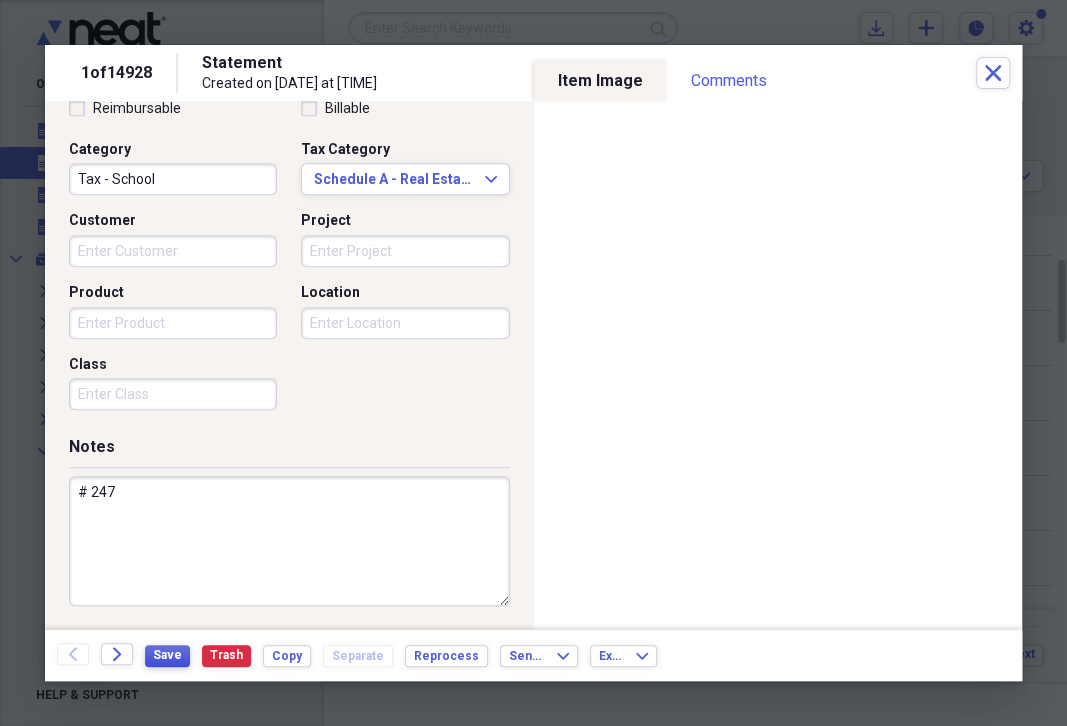 type on "# 247" 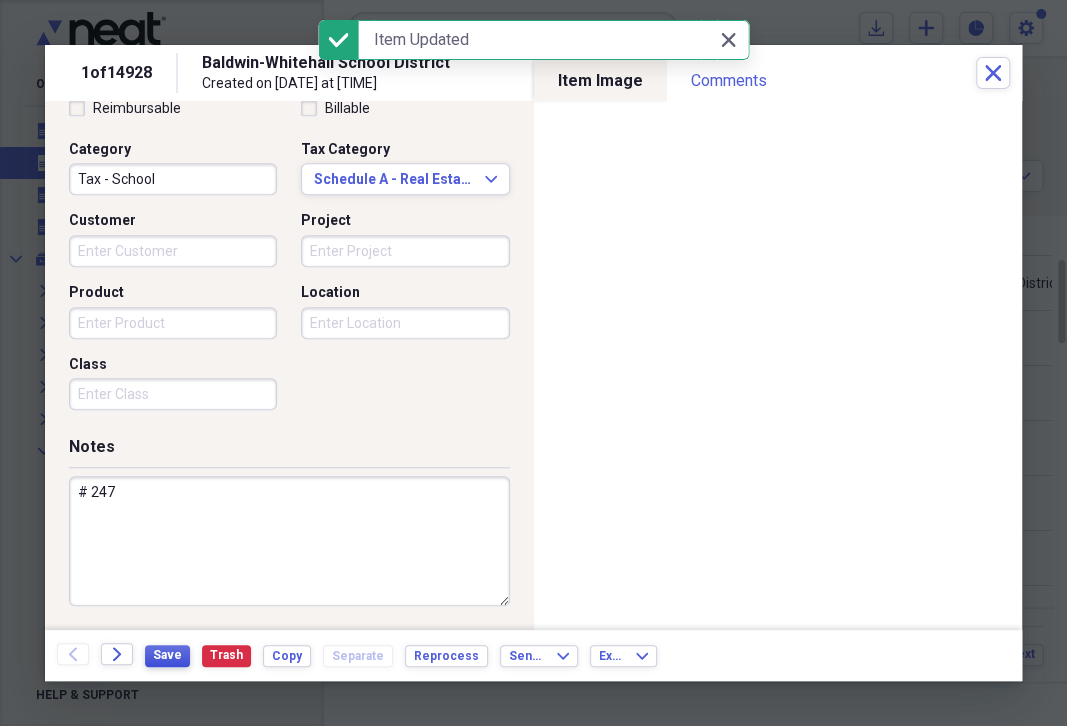 type 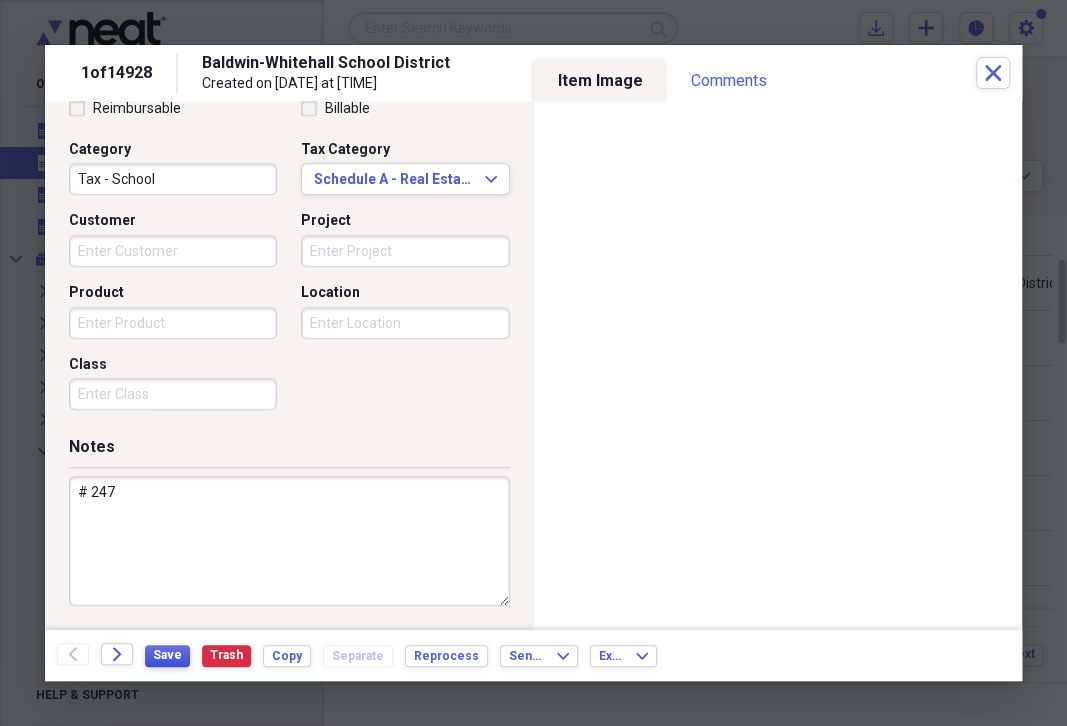 click on "Save" at bounding box center [167, 655] 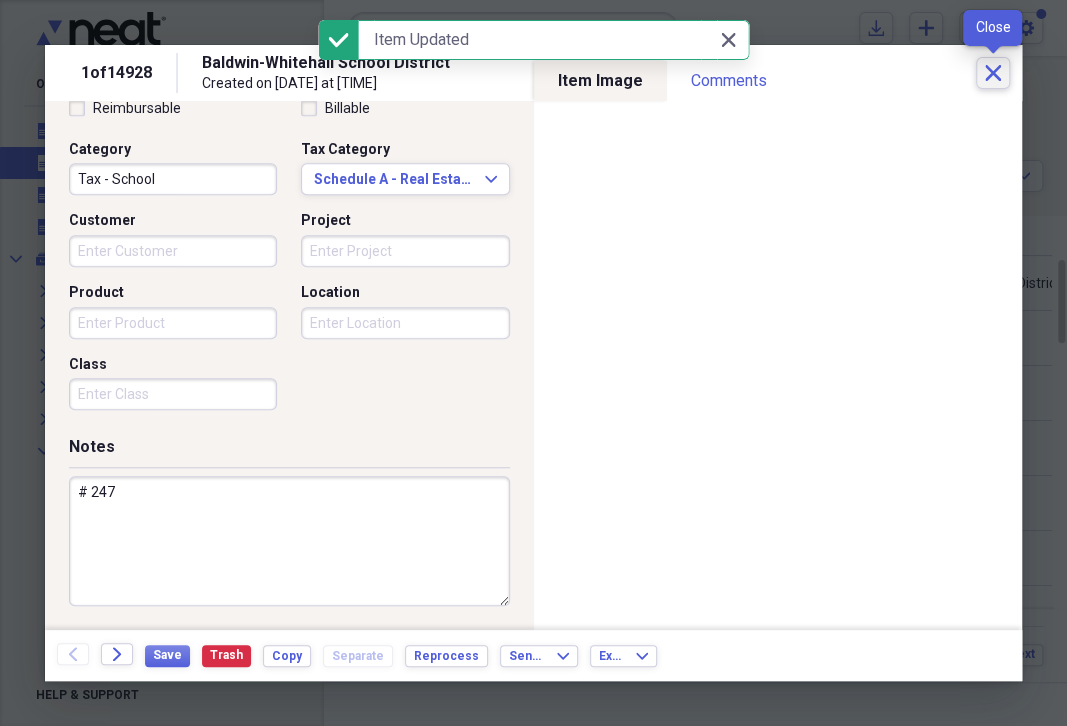 click 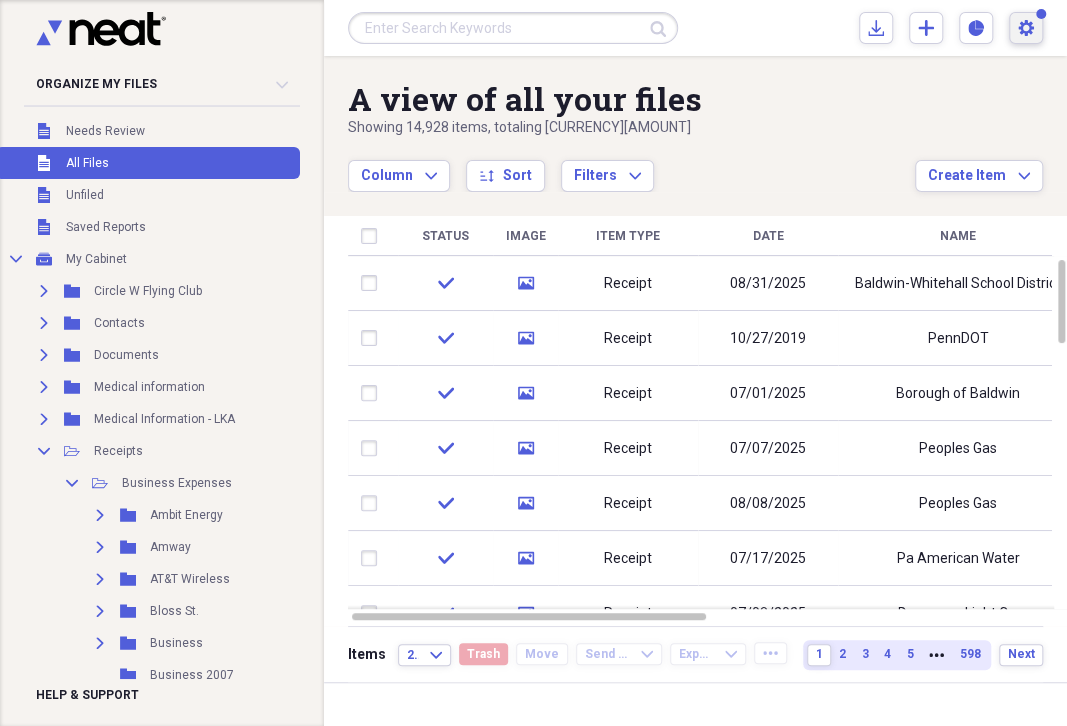 click 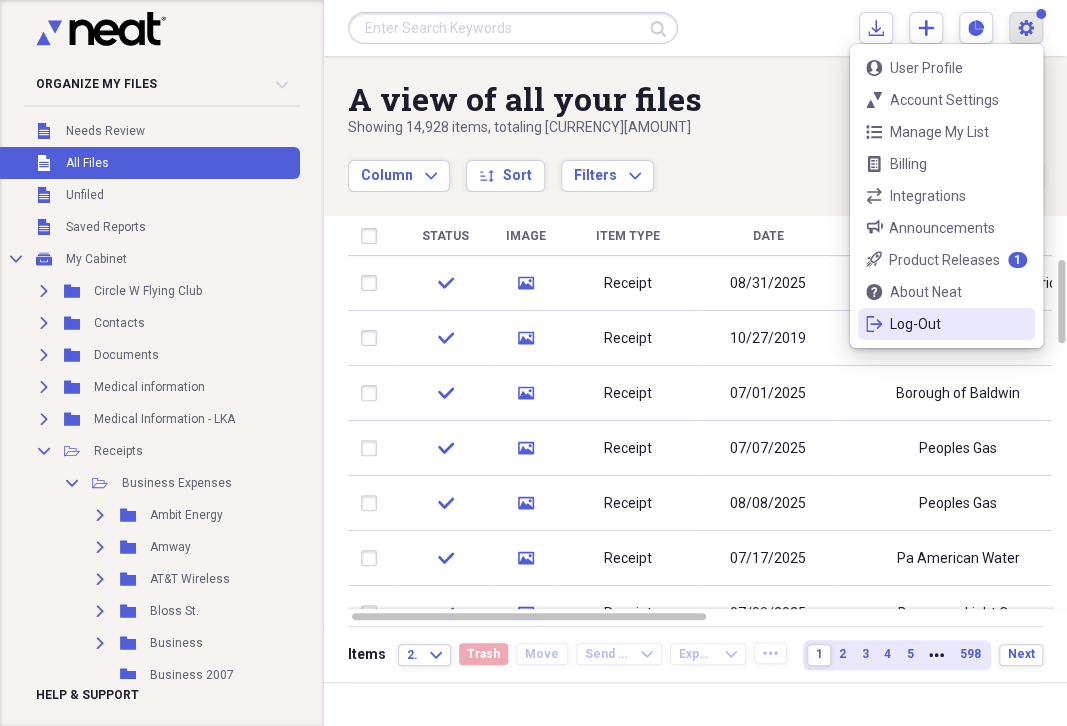 click on "Log-Out" at bounding box center [946, 324] 